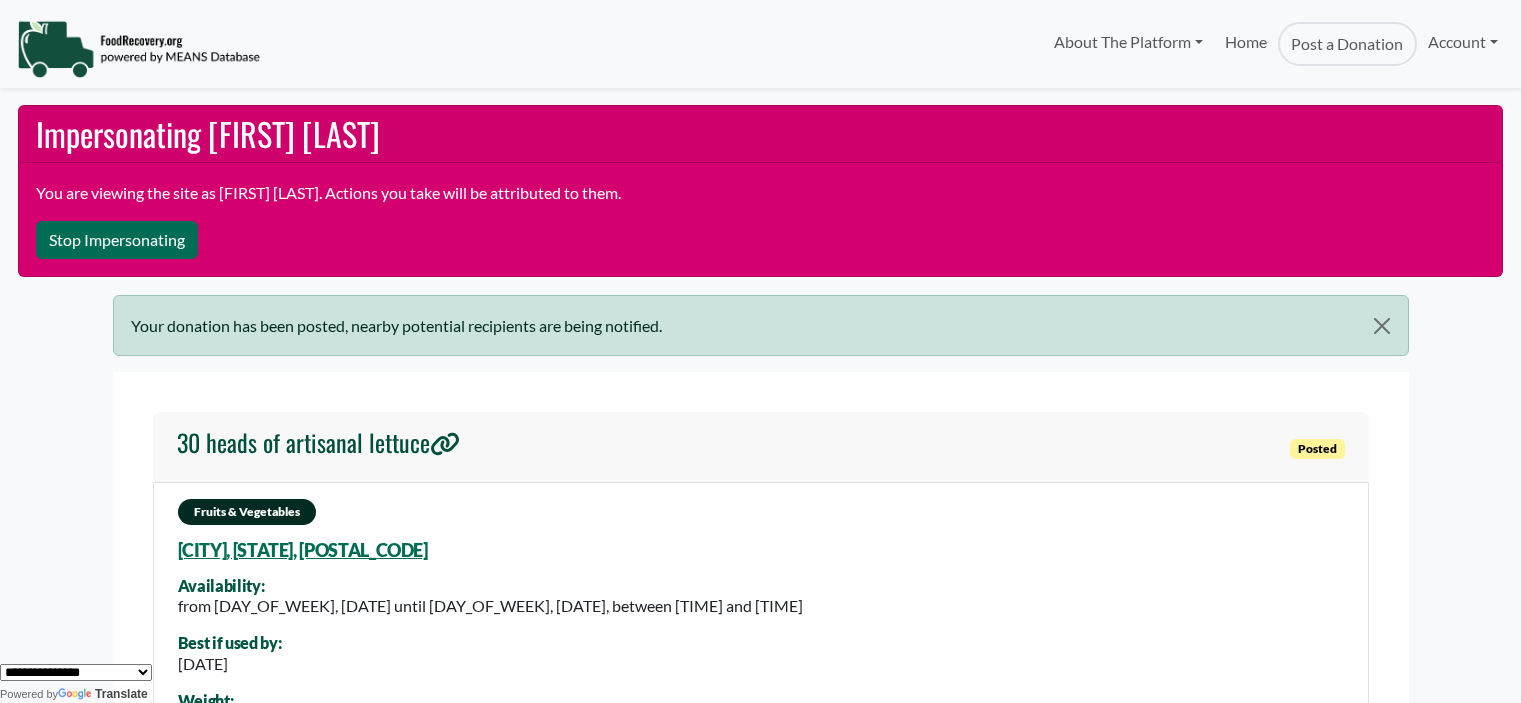 scroll, scrollTop: 100, scrollLeft: 0, axis: vertical 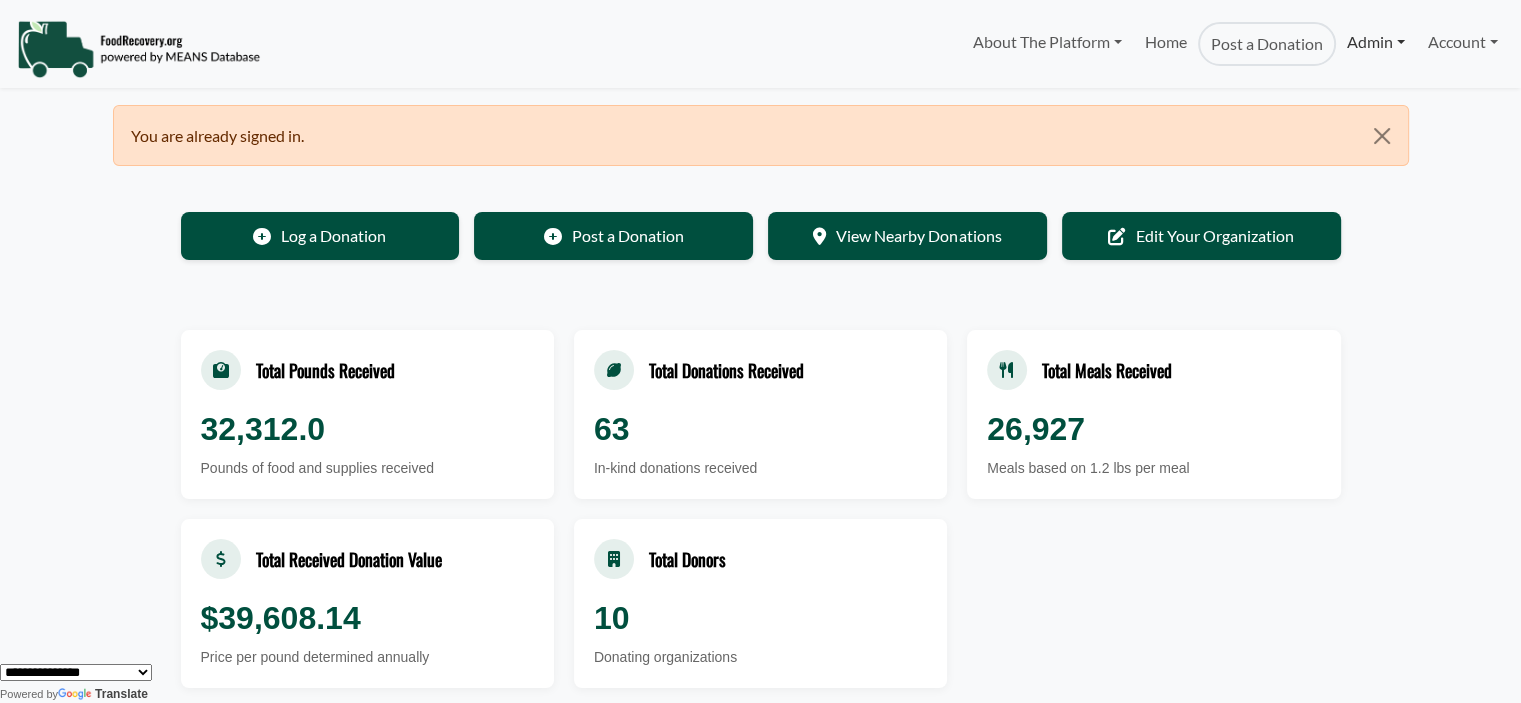 click on "Admin" at bounding box center (1376, 42) 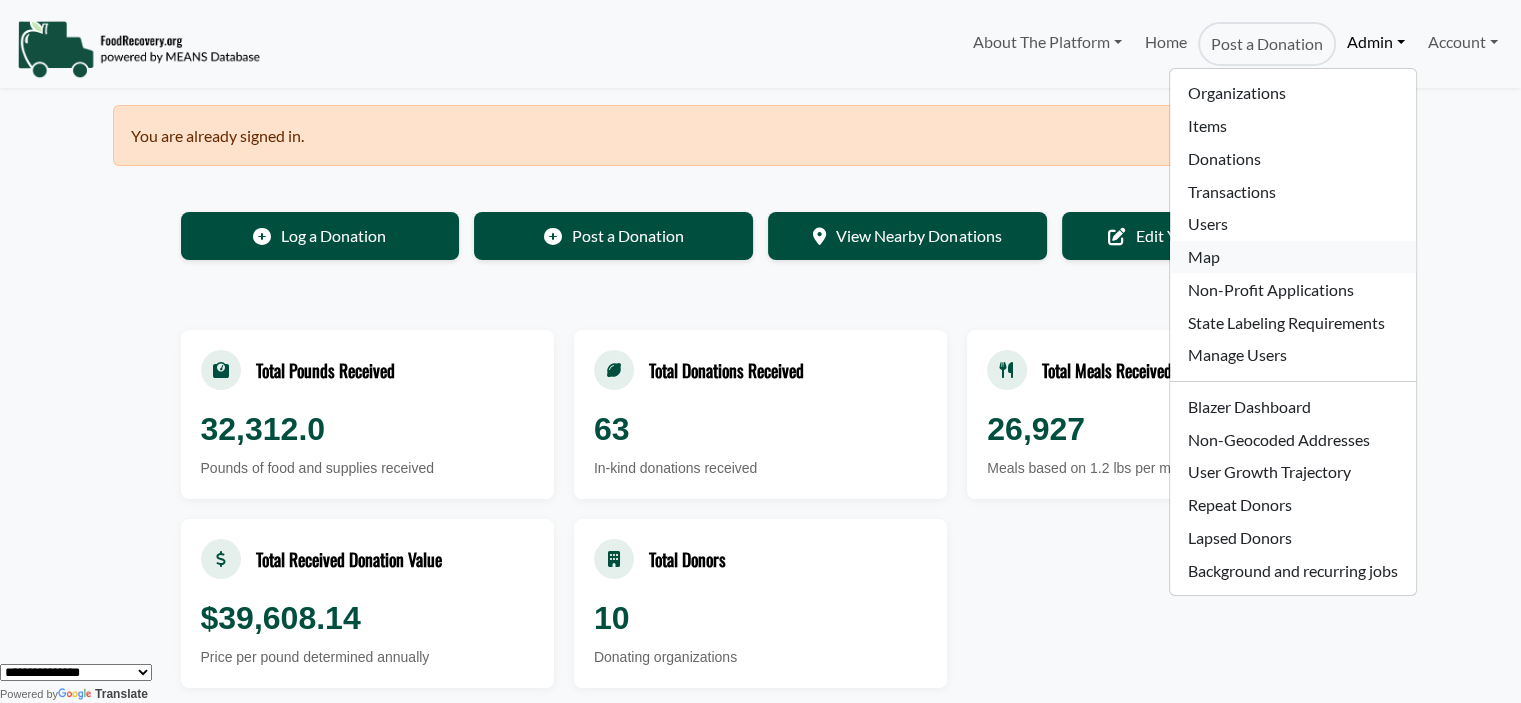 click on "Map" at bounding box center (1292, 257) 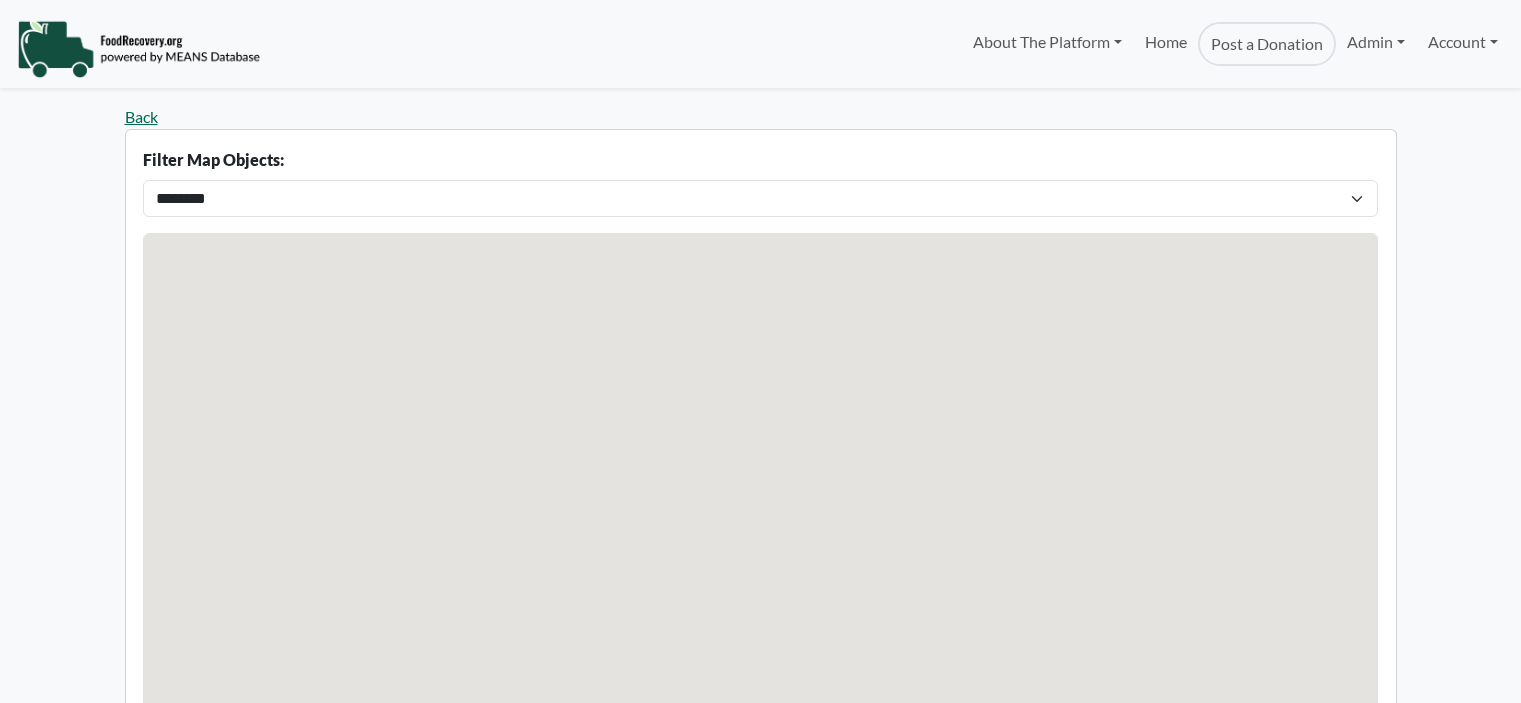 scroll, scrollTop: 0, scrollLeft: 0, axis: both 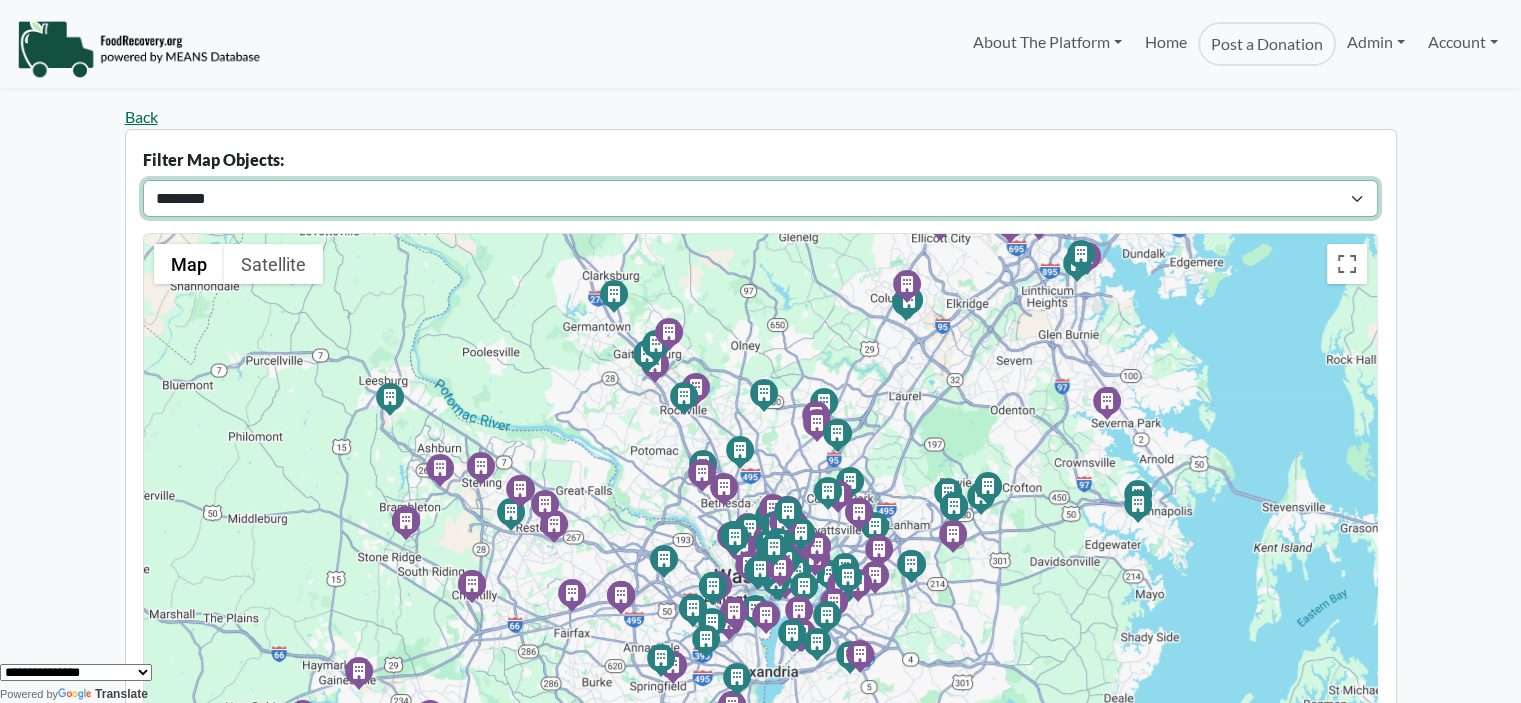 click on "**********" at bounding box center (760, 199) 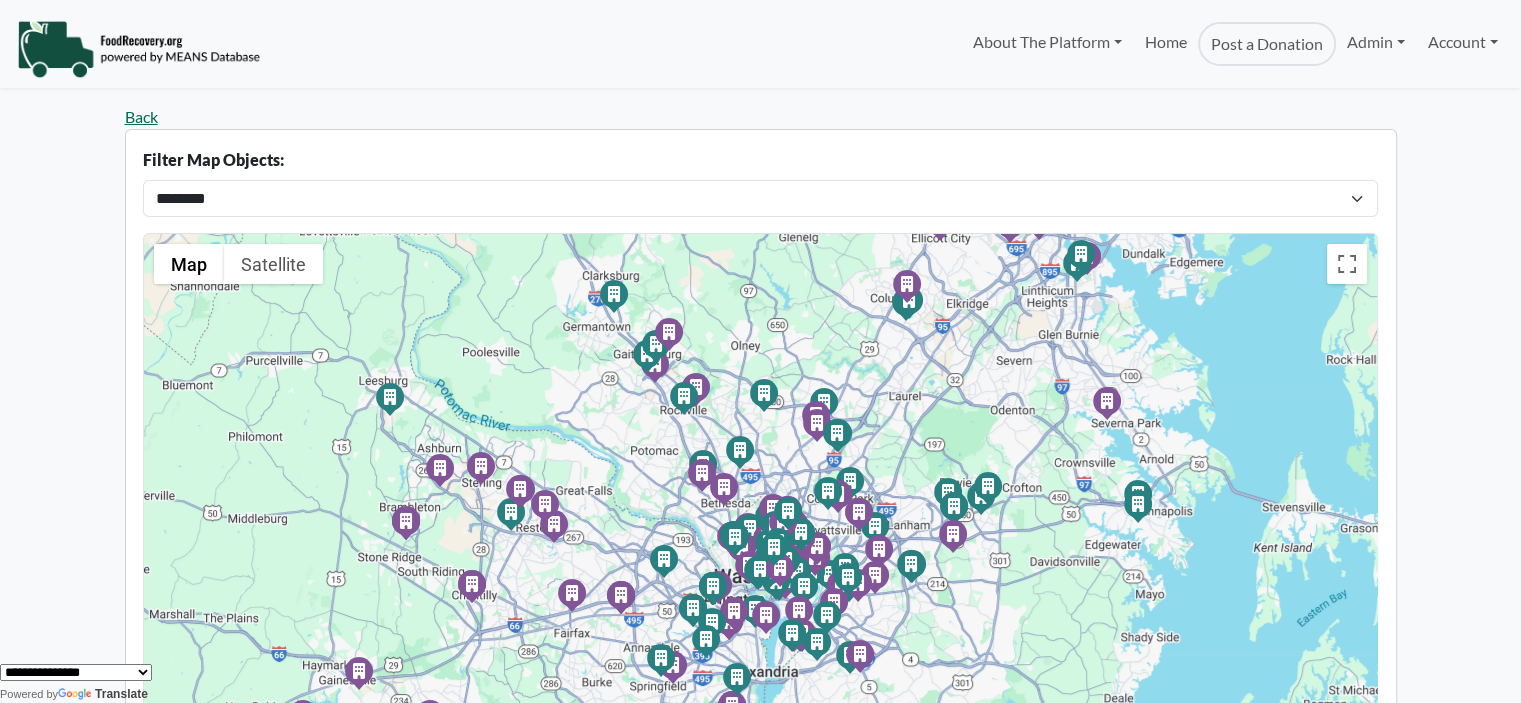 click on "Back" at bounding box center (761, 117) 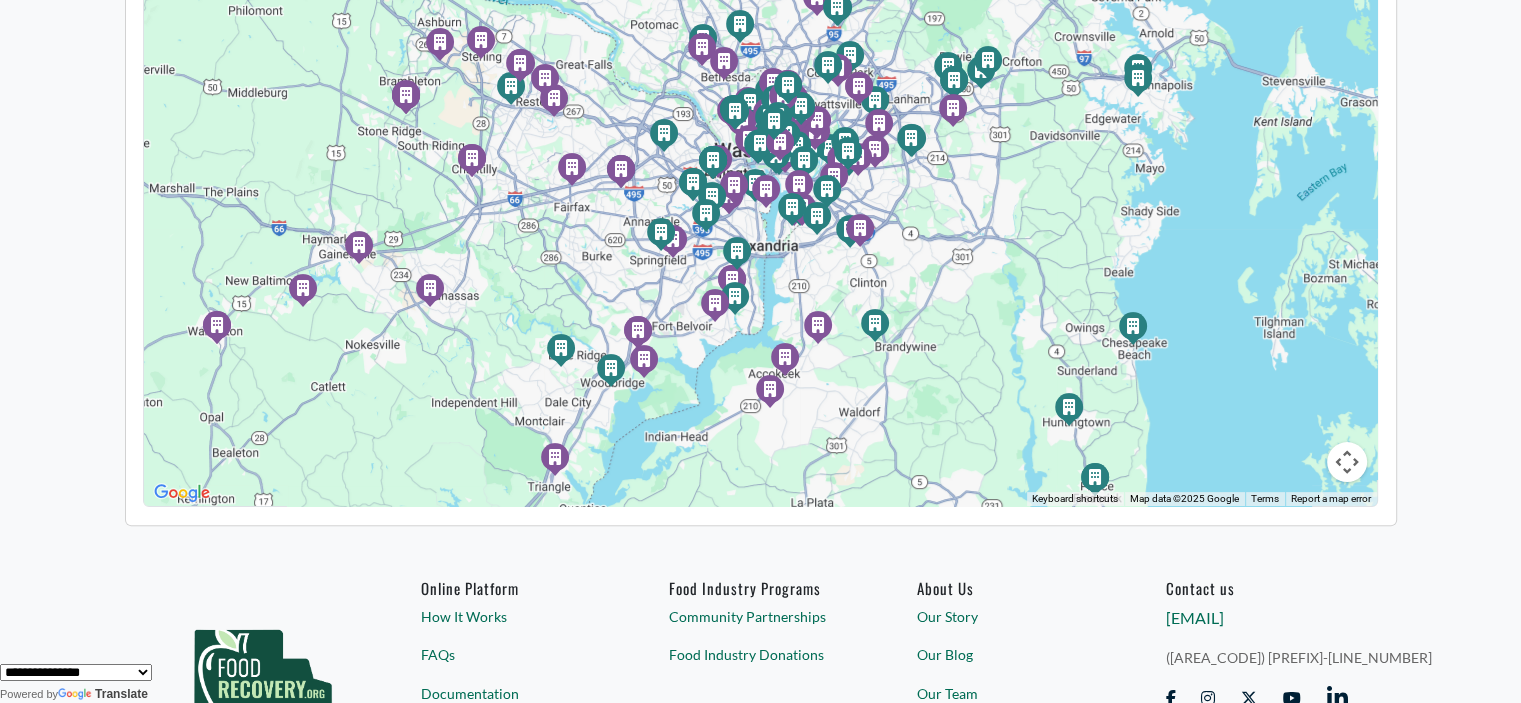 click at bounding box center (1347, 462) 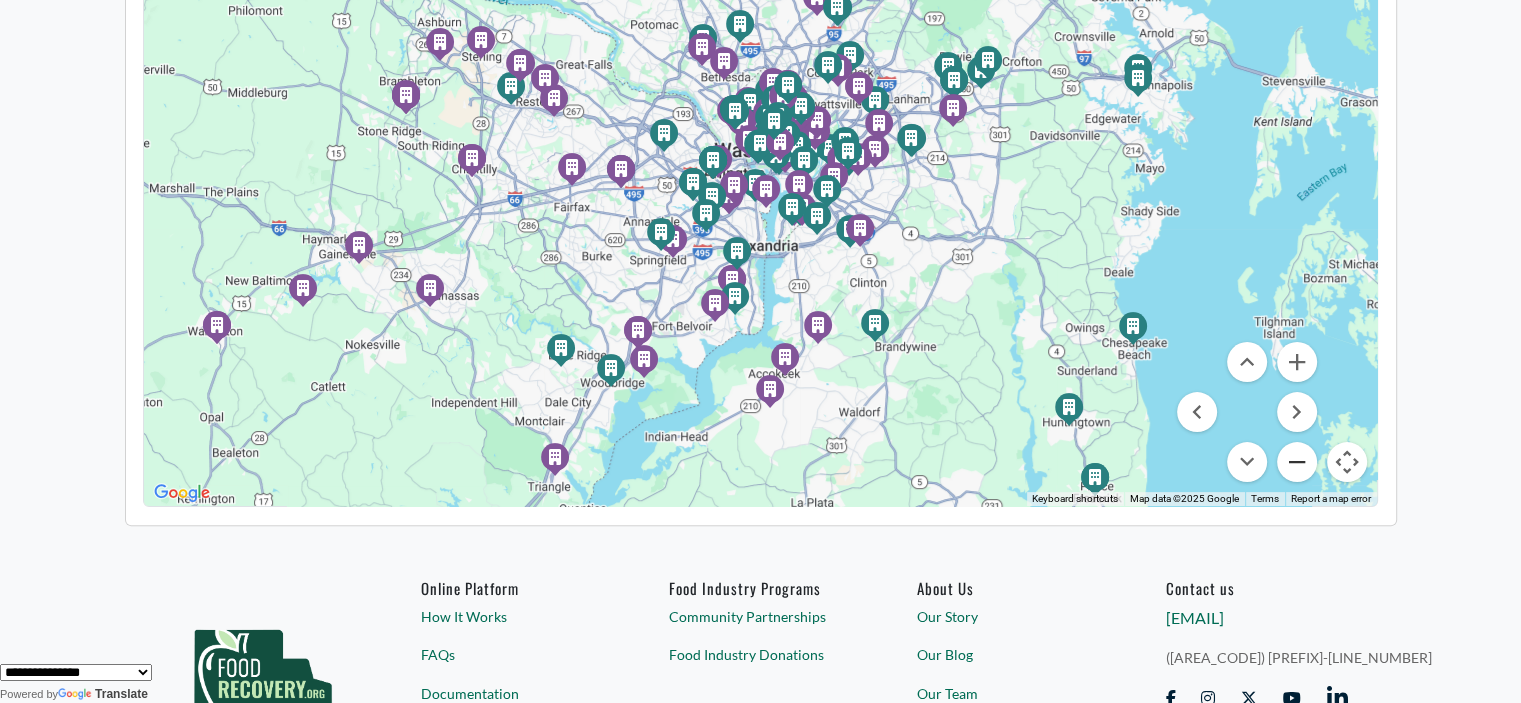 click at bounding box center (1297, 462) 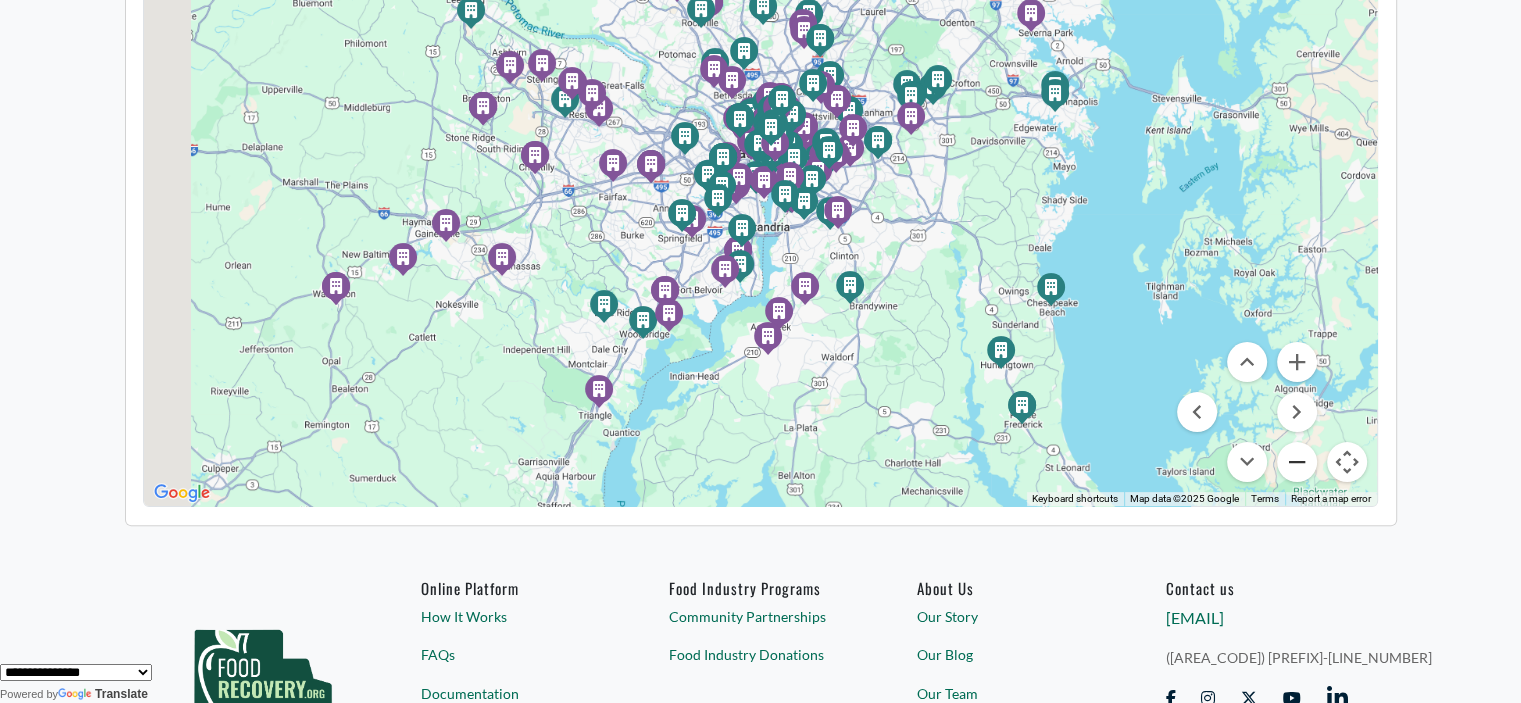 click at bounding box center [1297, 462] 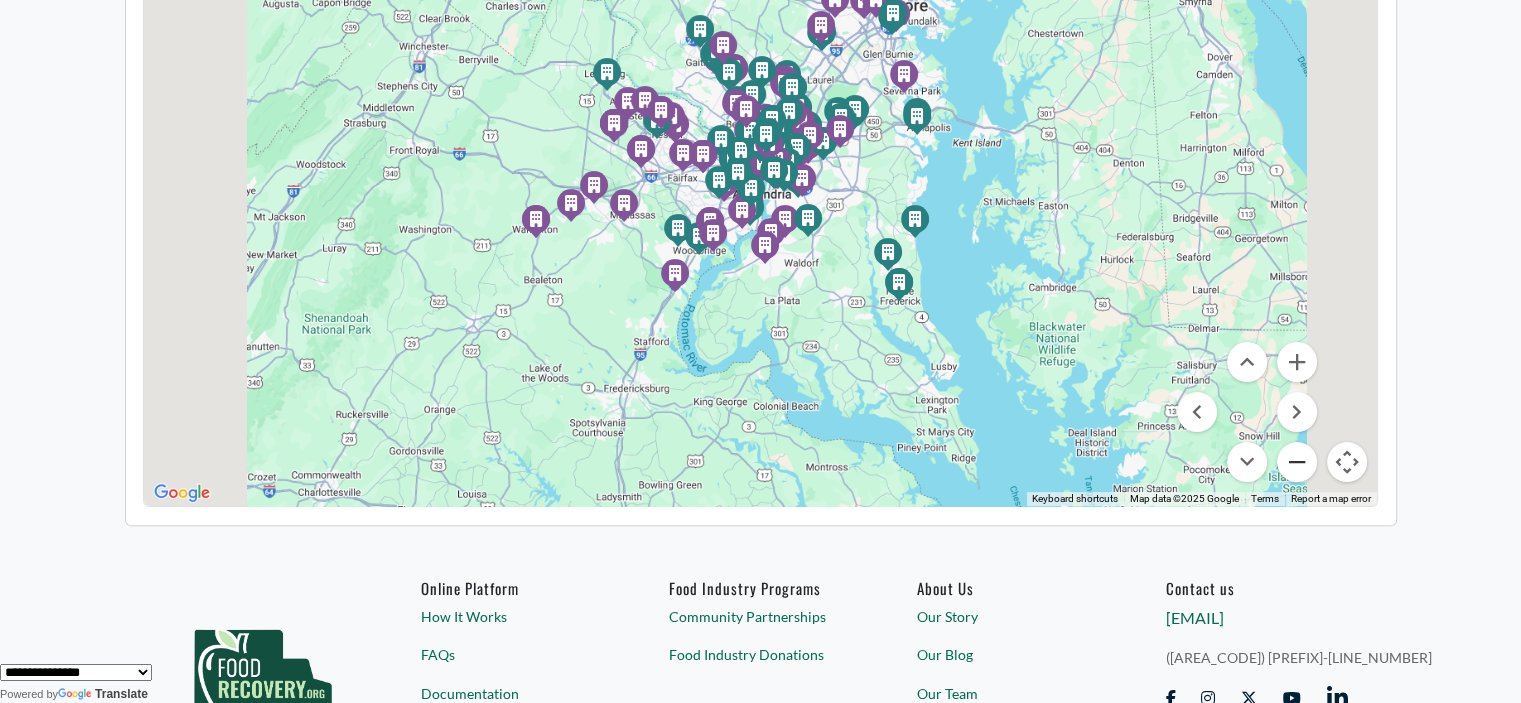 click at bounding box center [1297, 462] 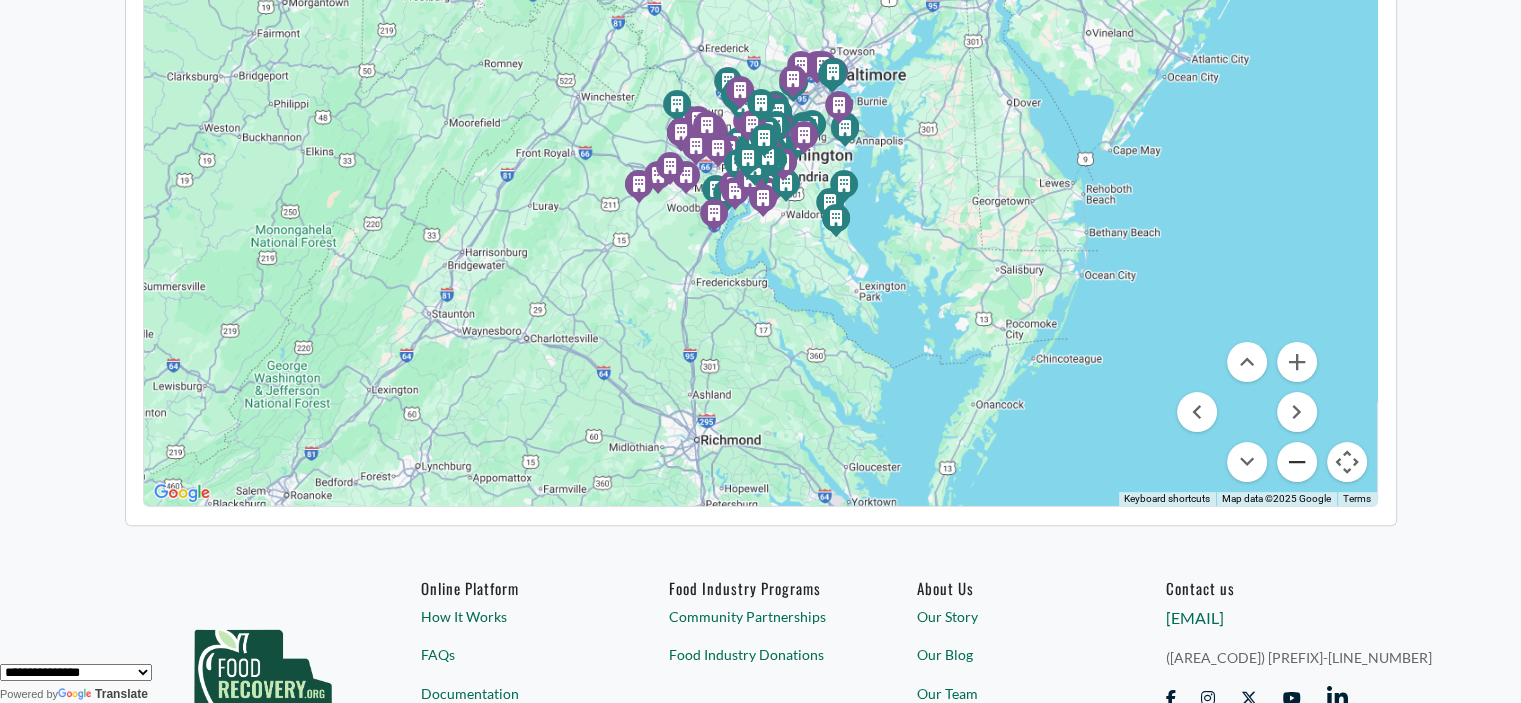click at bounding box center (1297, 462) 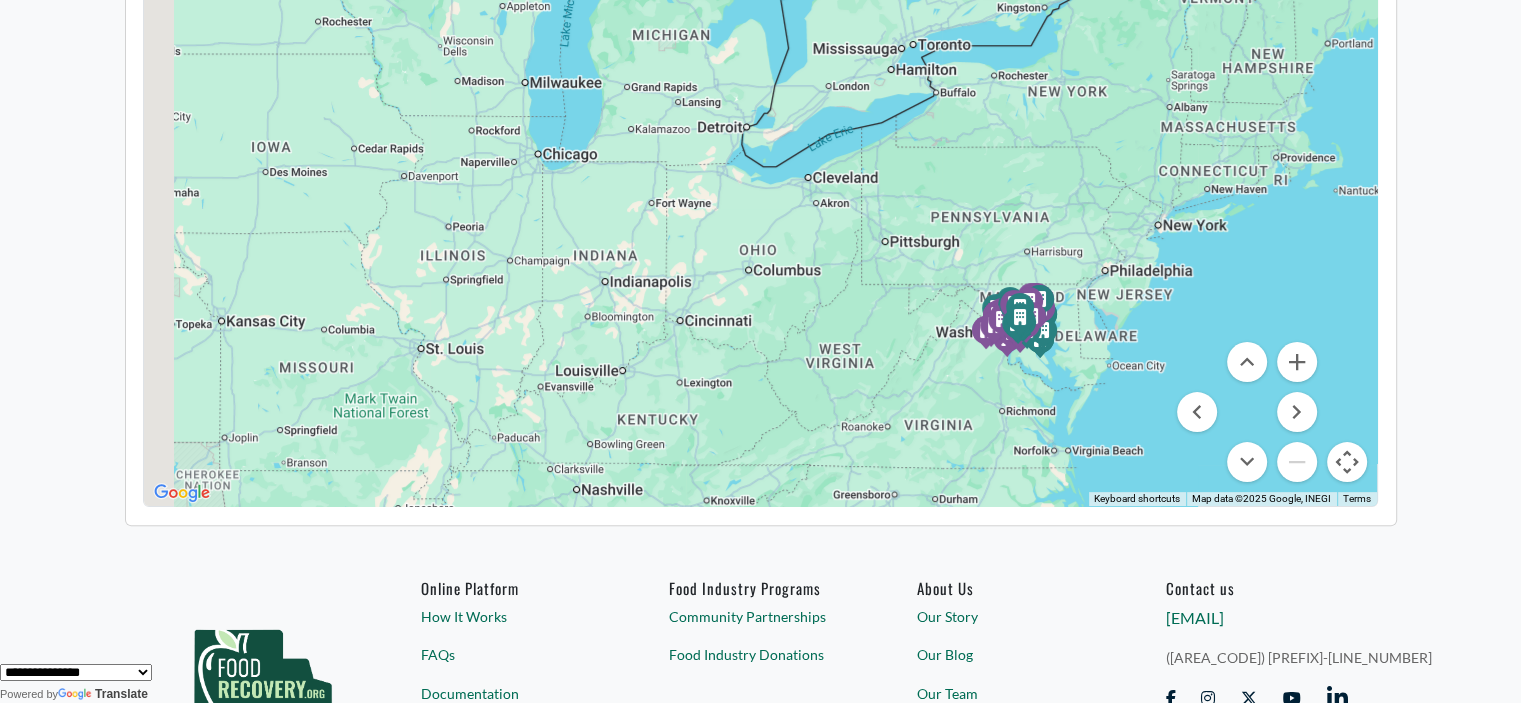 drag, startPoint x: 708, startPoint y: 292, endPoint x: 992, endPoint y: 477, distance: 338.941 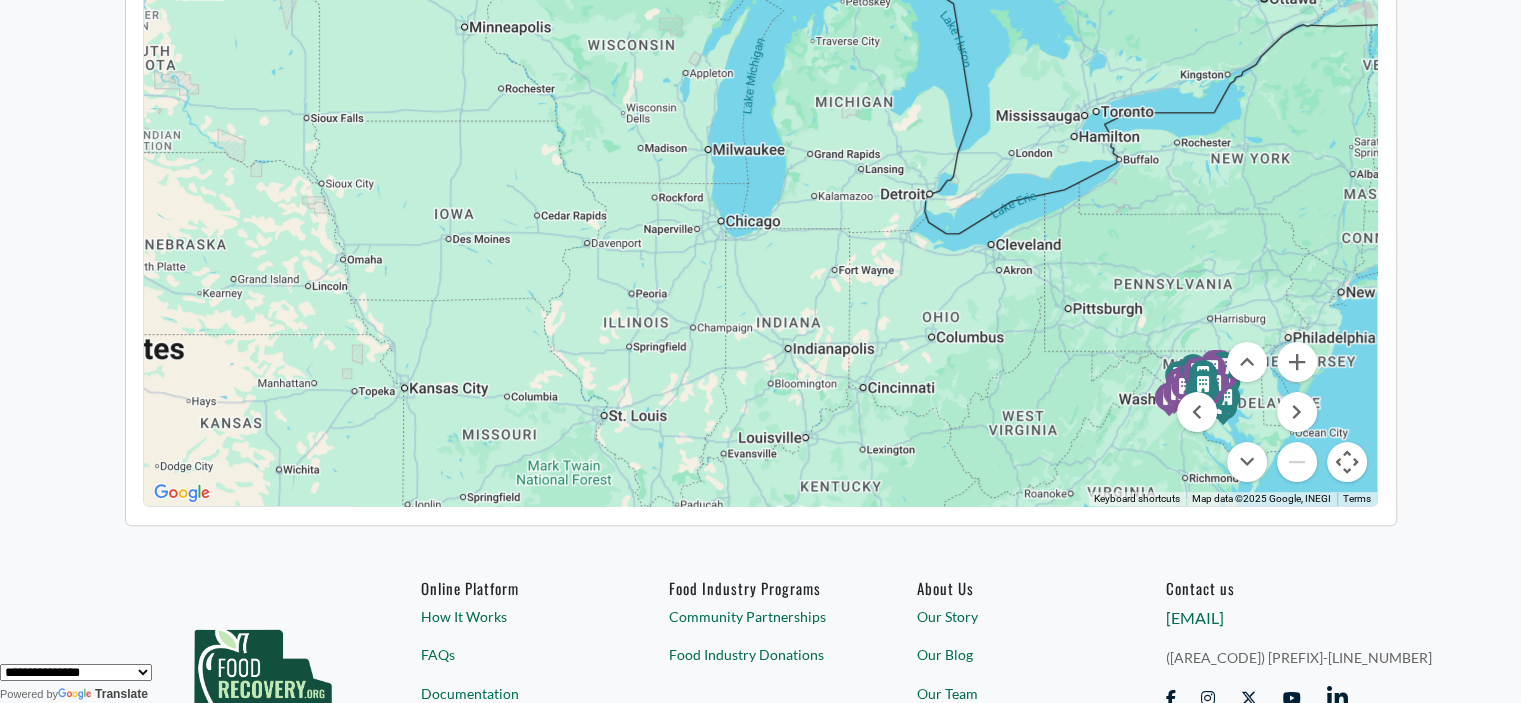 drag, startPoint x: 732, startPoint y: 318, endPoint x: 852, endPoint y: 358, distance: 126.491104 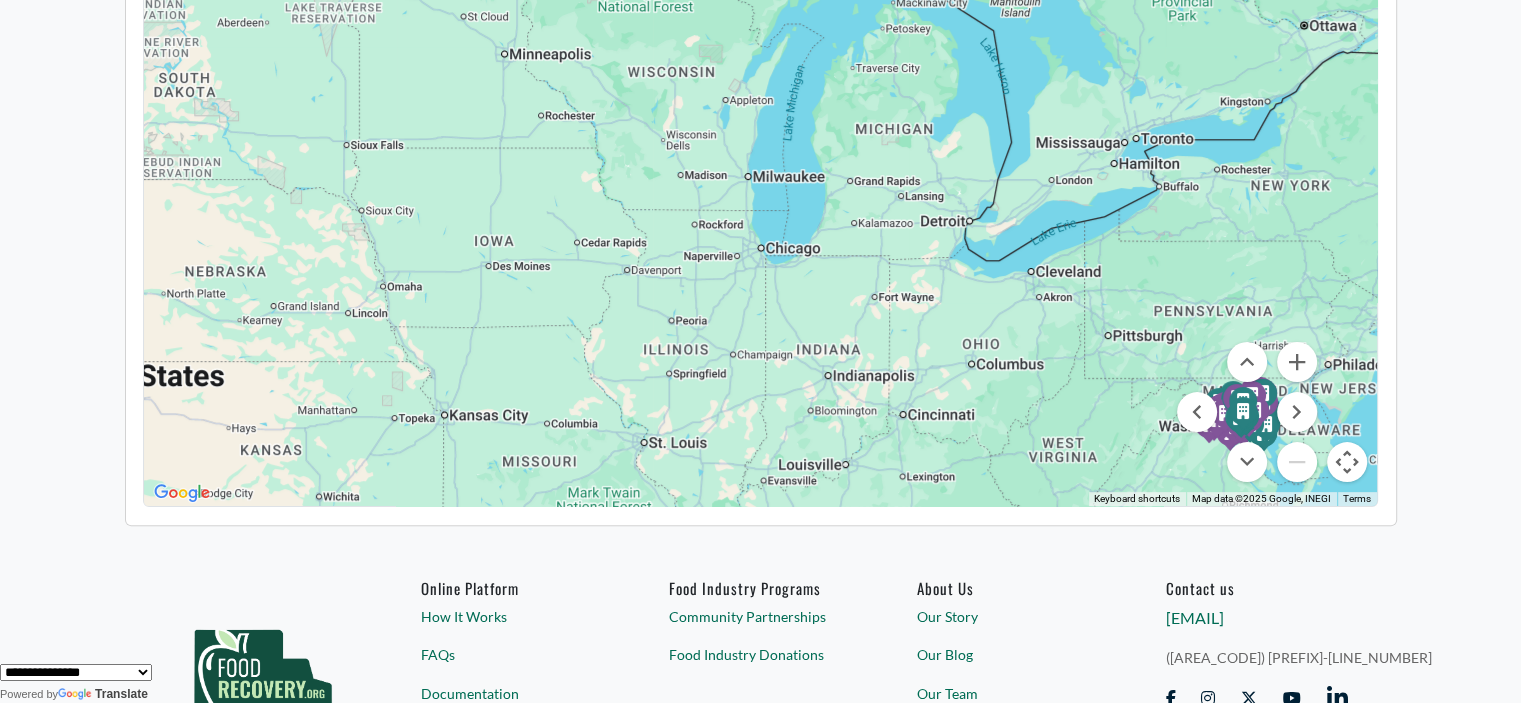click on "To activate drag with keyboard, press Alt + Enter. Once in keyboard drag state, use the arrow keys to move the marker. To complete the drag, press the Enter key. To cancel, press Escape.
Friends of the National Arboretum Inc.
Friends of the National Arboretum Inc.
General Assembly
General Assembly
Smithsonian Latino center
Smithsonian Latino center
urban outreach
urban outreach
SOME (So Others Might Eat)
SOME (So Others Might Eat)
LSSNCA Resource Center
LSSNCA Resource Center
GA" at bounding box center (760, 157) 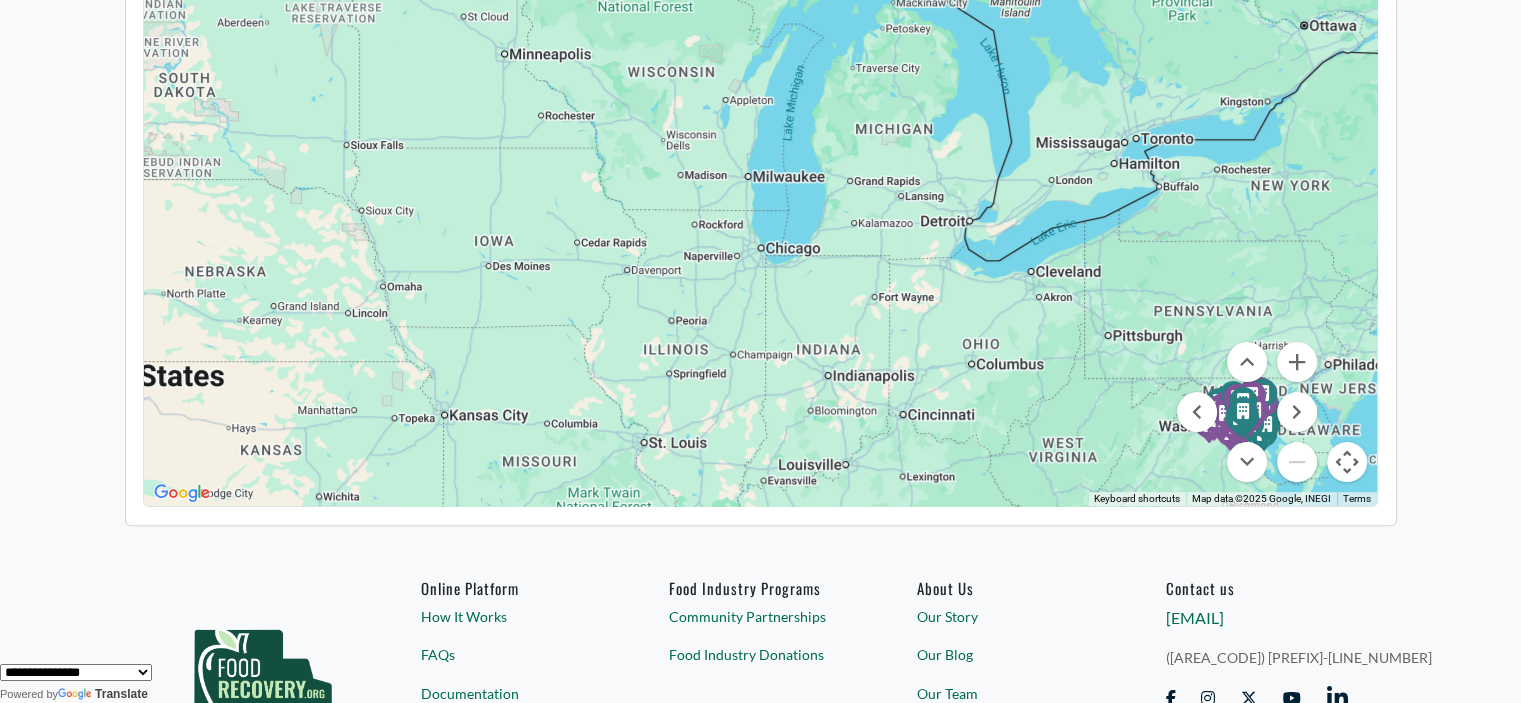 click on "To activate drag with keyboard, press Alt + Enter. Once in keyboard drag state, use the arrow keys to move the marker. To complete the drag, press the Enter key. To cancel, press Escape.
Friends of the National Arboretum Inc.
Friends of the National Arboretum Inc.
General Assembly
General Assembly
Smithsonian Latino center
Smithsonian Latino center
urban outreach
urban outreach
SOME (So Others Might Eat)
SOME (So Others Might Eat)
LSSNCA Resource Center
LSSNCA Resource Center
GA" at bounding box center [760, 157] 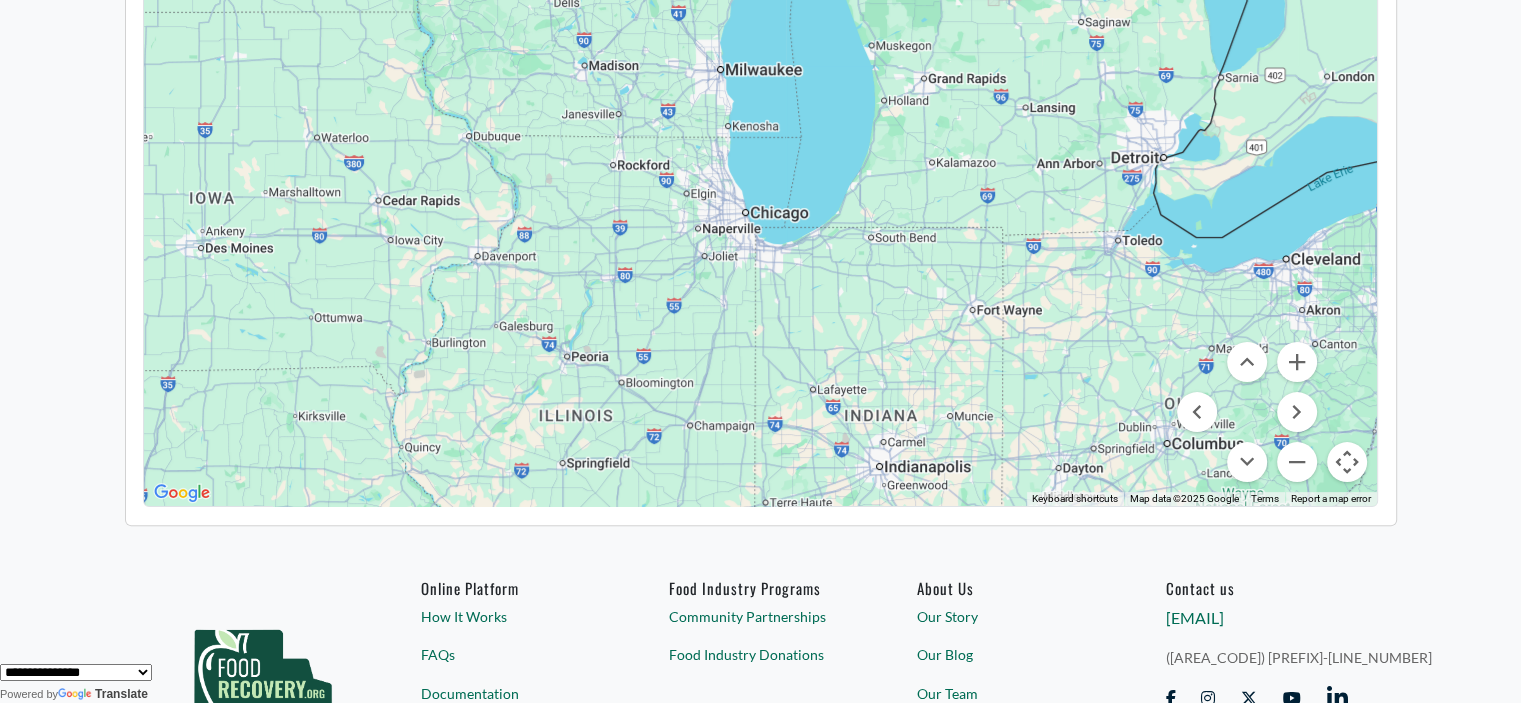 click on "To activate drag with keyboard, press Alt + Enter. Once in keyboard drag state, use the arrow keys to move the marker. To complete the drag, press the Enter key. To cancel, press Escape.
Friends of the National Arboretum Inc.
Friends of the National Arboretum Inc.
General Assembly
General Assembly
Smithsonian Latino center
Smithsonian Latino center
urban outreach
urban outreach
SOME (So Others Might Eat)
SOME (So Others Might Eat)
LSSNCA Resource Center
LSSNCA Resource Center
GA" at bounding box center [760, 157] 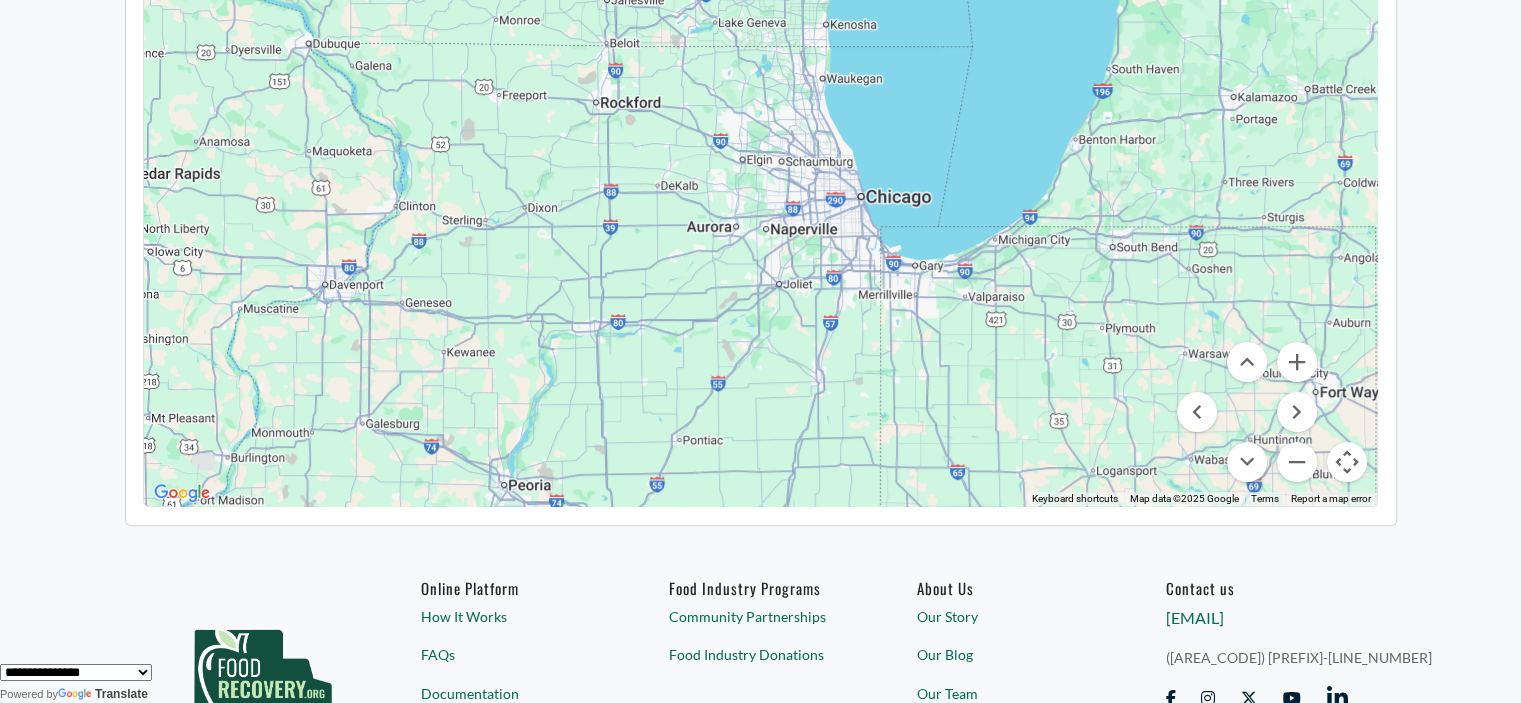 drag, startPoint x: 668, startPoint y: 276, endPoint x: 817, endPoint y: 335, distance: 160.25604 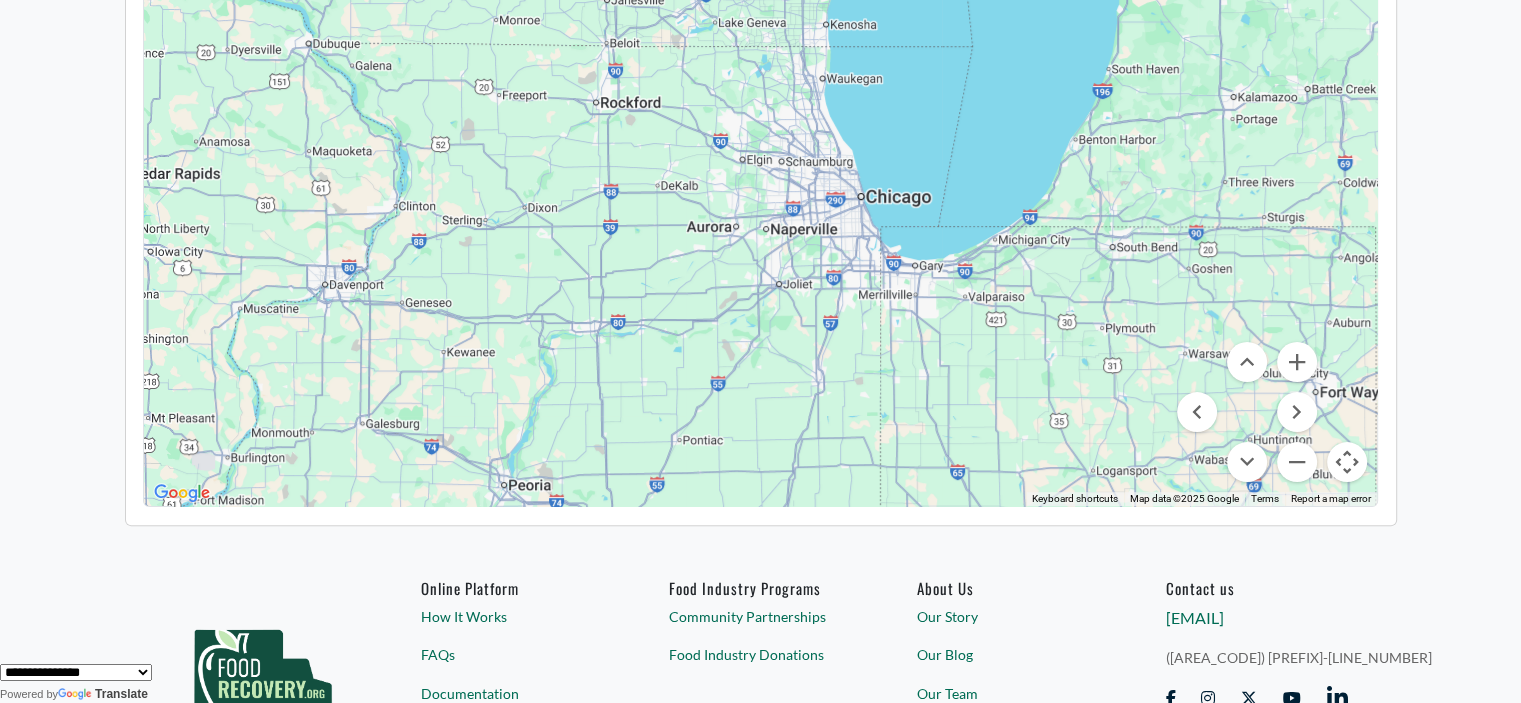 click on "To activate drag with keyboard, press Alt + Enter. Once in keyboard drag state, use the arrow keys to move the marker. To complete the drag, press the Enter key. To cancel, press Escape.
HeartFELT Ministry of Calvert County
HeartFELT Ministry of Calvert County
Huntingtown United Methodist Church
Huntingtown United Methodist Church
WESLEY CHAPEL UNITED METHODIST CHURCH
(Pinebluff United Methodist Mens Food Bank)
WESLEY CHAPEL UNITED METHODIST CHURCH
(Pinebluff United Methodist Mens Food Bank)
HeartFELT Ministry of Calvert County
HeartFELT Ministry of Calvert County
GA" at bounding box center [760, 157] 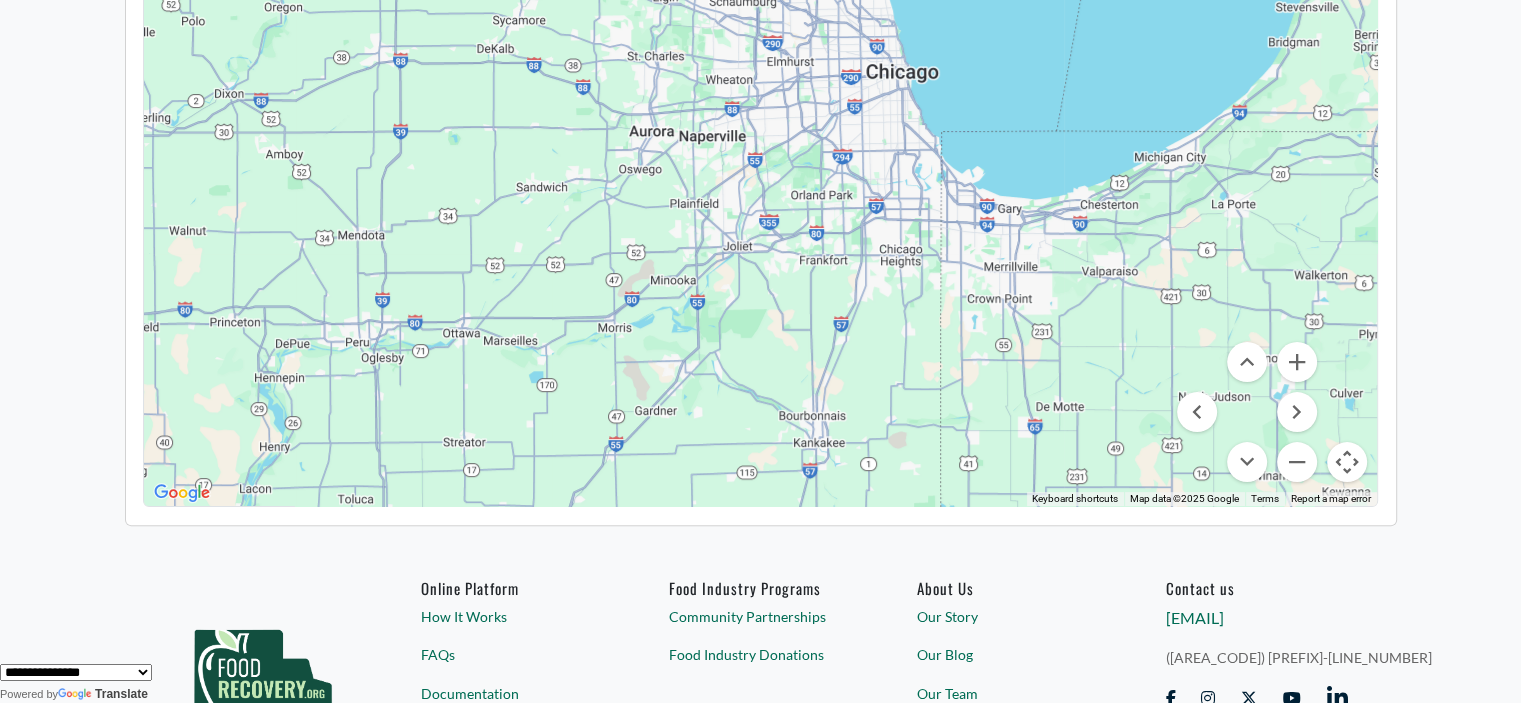 click on "To activate drag with keyboard, press Alt + Enter. Once in keyboard drag state, use the arrow keys to move the marker. To complete the drag, press the Enter key. To cancel, press Escape.
HeartFELT Ministry of Calvert County
HeartFELT Ministry of Calvert County
Huntingtown United Methodist Church
Huntingtown United Methodist Church
WESLEY CHAPEL UNITED METHODIST CHURCH
(Pinebluff United Methodist Mens Food Bank)
WESLEY CHAPEL UNITED METHODIST CHURCH
(Pinebluff United Methodist Mens Food Bank)
HeartFELT Ministry of Calvert County
HeartFELT Ministry of Calvert County
GA" at bounding box center (760, 157) 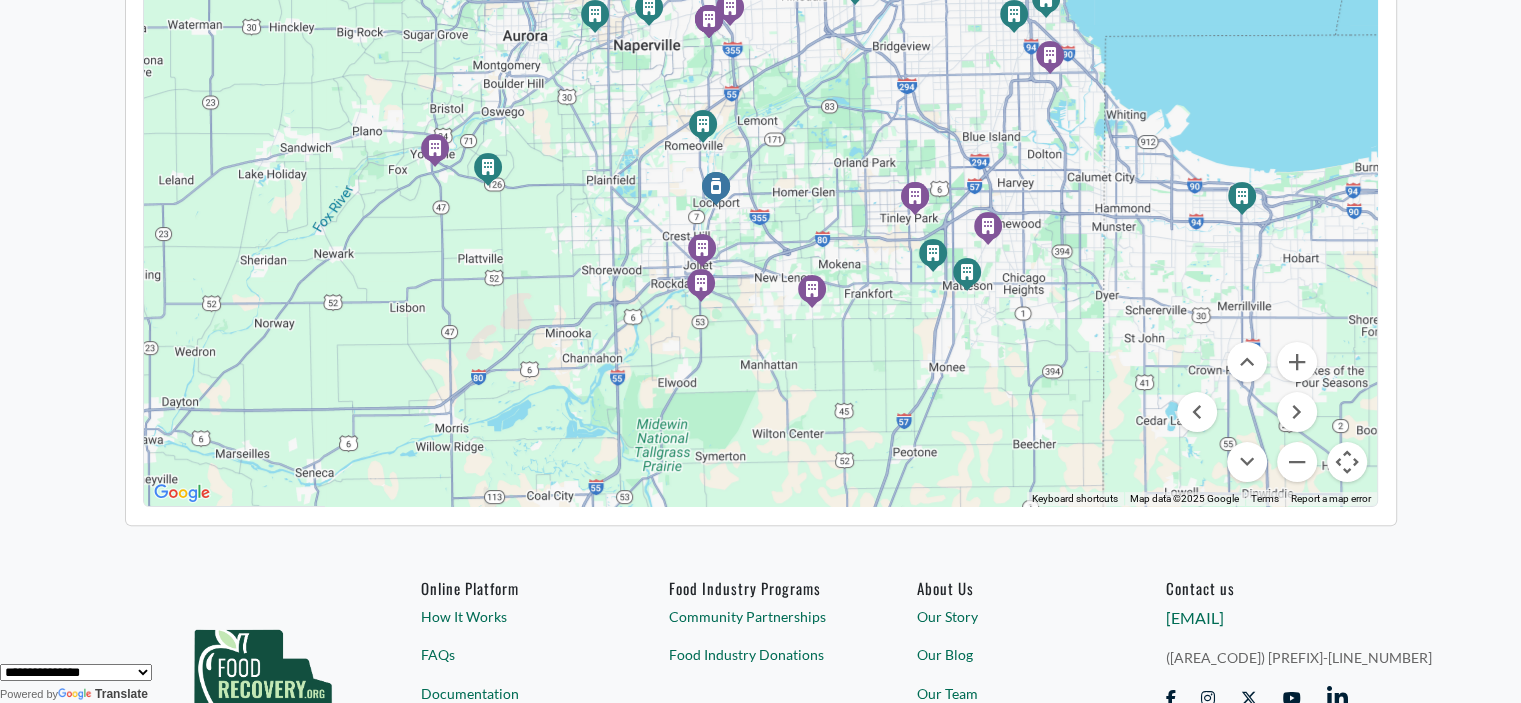 drag, startPoint x: 750, startPoint y: 291, endPoint x: 782, endPoint y: 353, distance: 69.77106 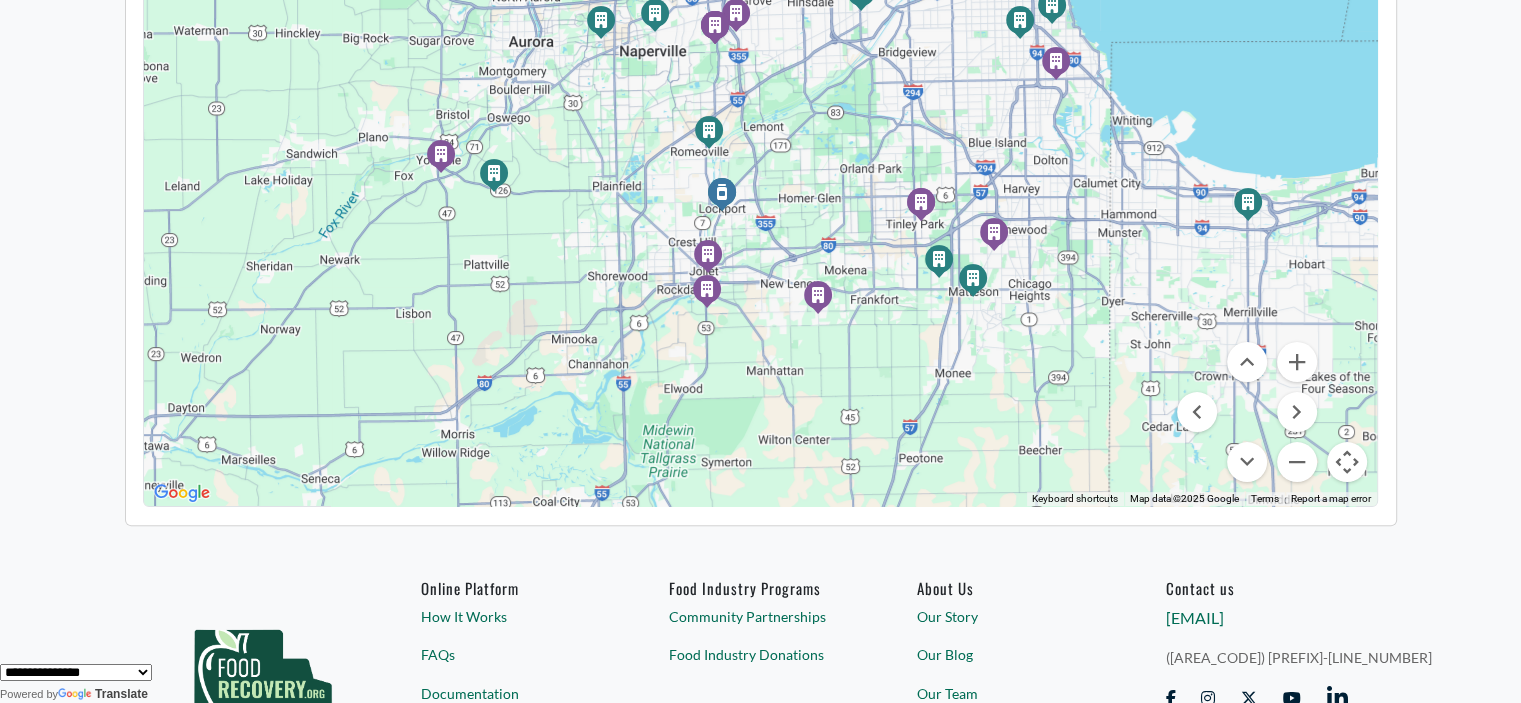 click on "To activate drag with keyboard, press Alt + Enter. Once in keyboard drag state, use the arrow keys to move the marker. To complete the drag, press the Enter key. To cancel, press Escape.
Northern Illinois Food Bank
Northern Illinois Food Bank
Streetprayers.org
Streetprayers.org
Calvary Temple Assembly of God dba Calvary Assembly Pantry
Calvary Temple Assembly of God dba Calvary Assembly Pantry
Right Start Outreach Center
Right Start Outreach Center
Our Lady of Angels
Our Lady of Angels
Under New Construction" at bounding box center [760, 157] 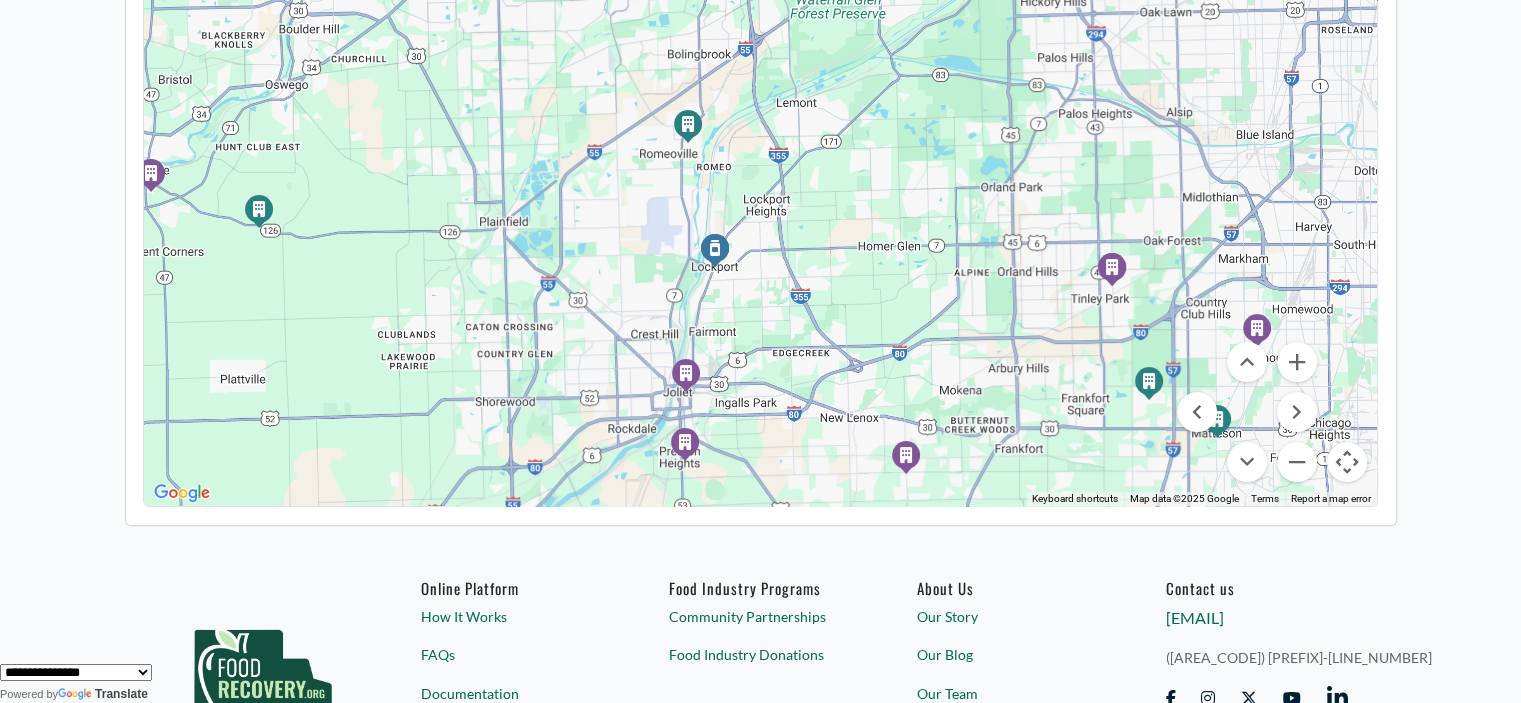 drag, startPoint x: 711, startPoint y: 204, endPoint x: 736, endPoint y: 330, distance: 128.45622 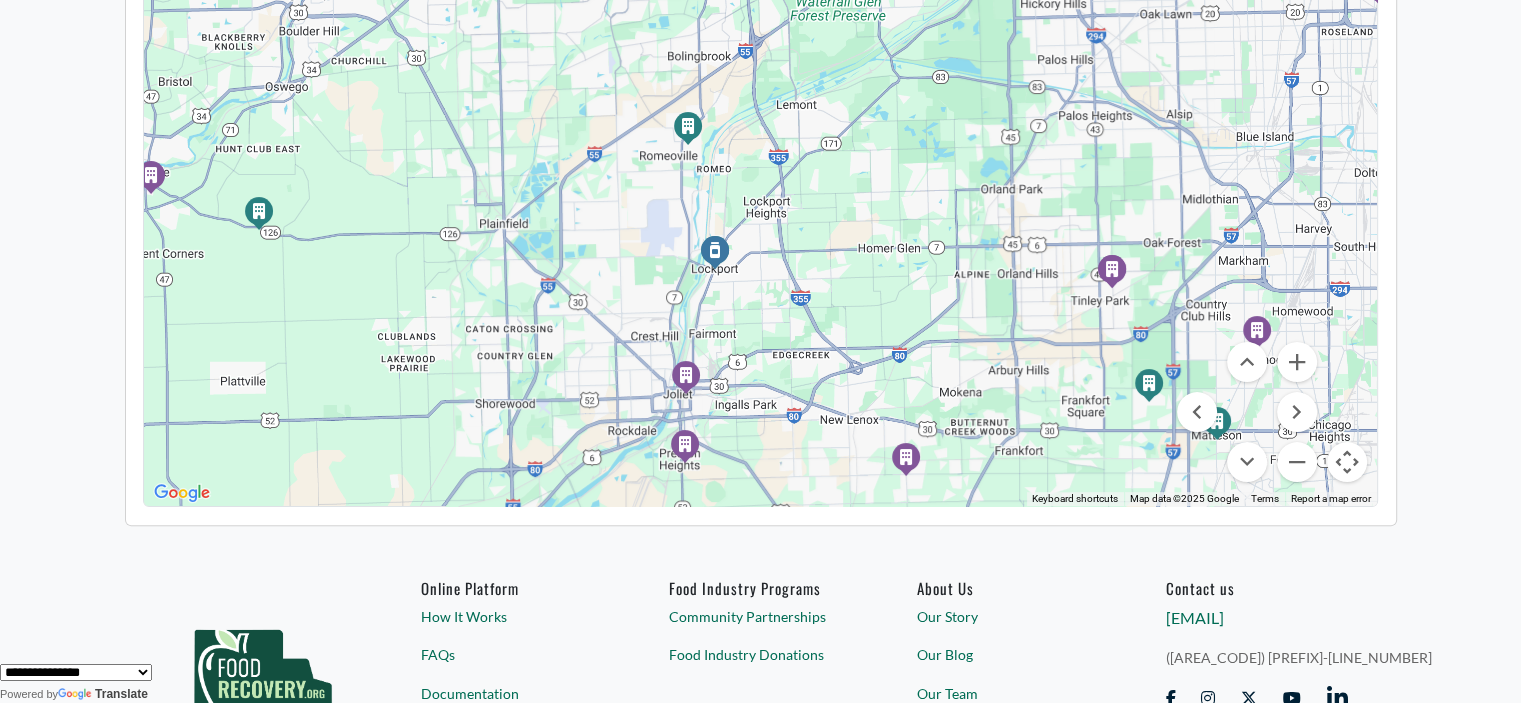 click on "To activate drag with keyboard, press Alt + Enter. Once in keyboard drag state, use the arrow keys to move the marker. To complete the drag, press the Enter key. To cancel, press Escape.
Northern Illinois Food Bank
Northern Illinois Food Bank
Streetprayers.org
Streetprayers.org
Calvary Temple Assembly of God dba Calvary Assembly Pantry
Calvary Temple Assembly of God dba Calvary Assembly Pantry
Right Start Outreach Center
Right Start Outreach Center
Our Lady of Angels
Our Lady of Angels
Under New Construction" at bounding box center [760, 157] 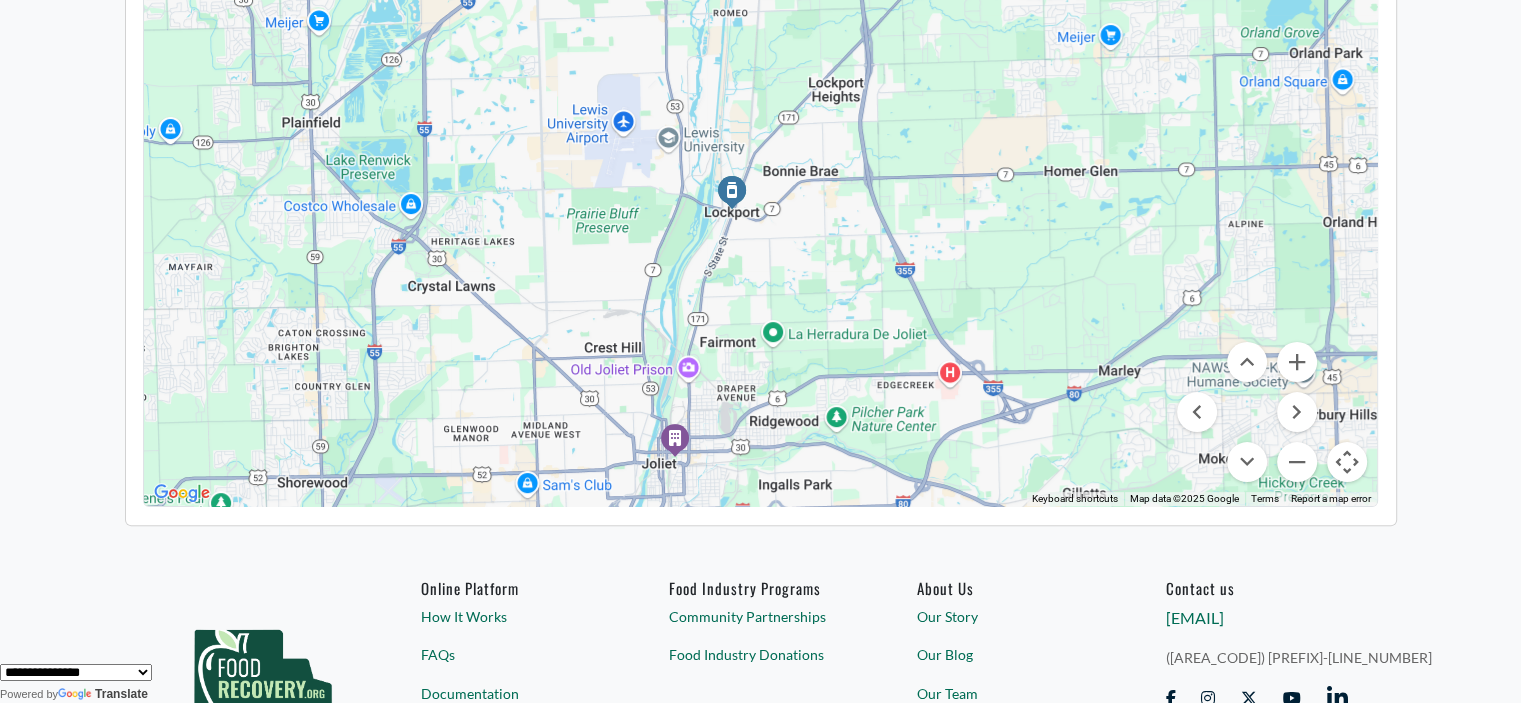 drag, startPoint x: 785, startPoint y: 252, endPoint x: 855, endPoint y: 167, distance: 110.11358 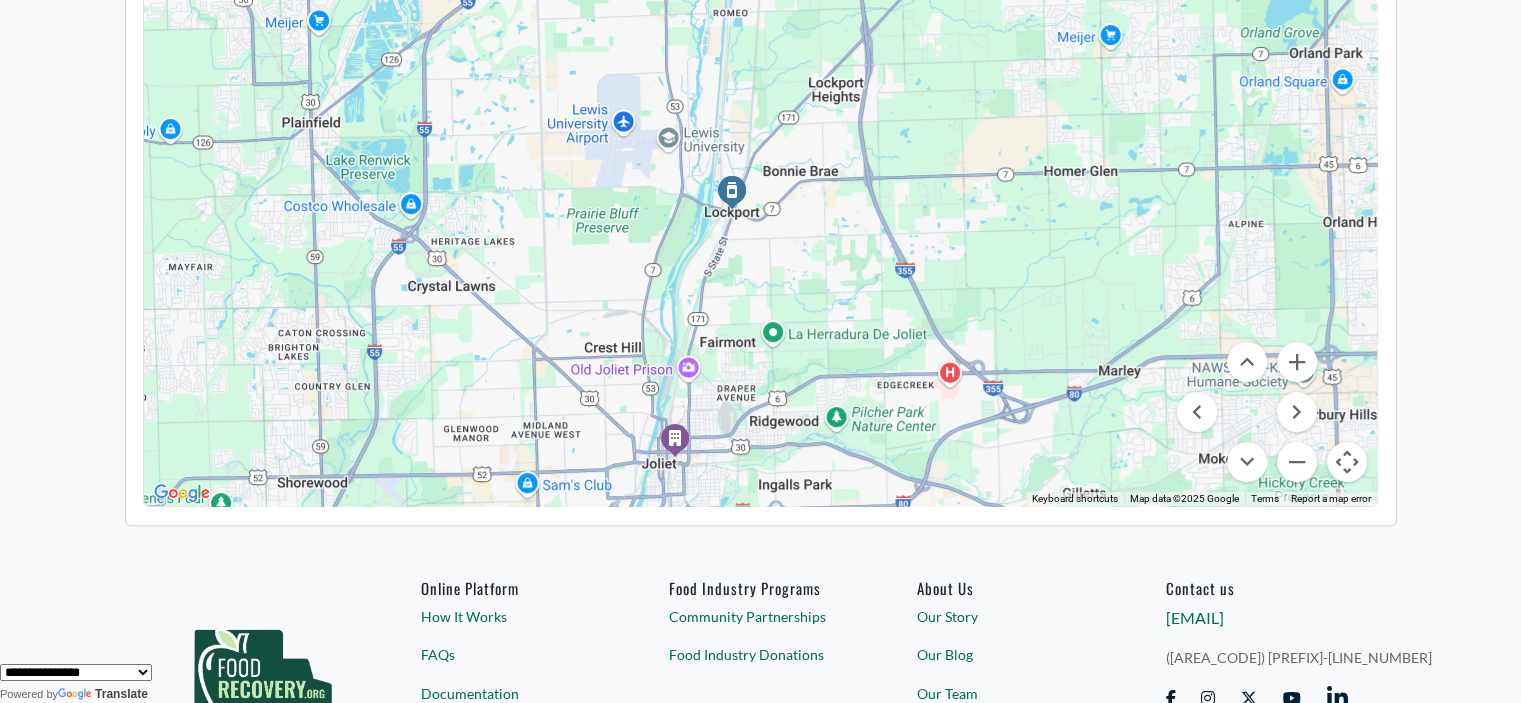 click on "Hope and Divine Purpose Transitional Living Home, Inc
Hope and Divine Purpose Transitional Living Home, Inc" at bounding box center [675, 438] 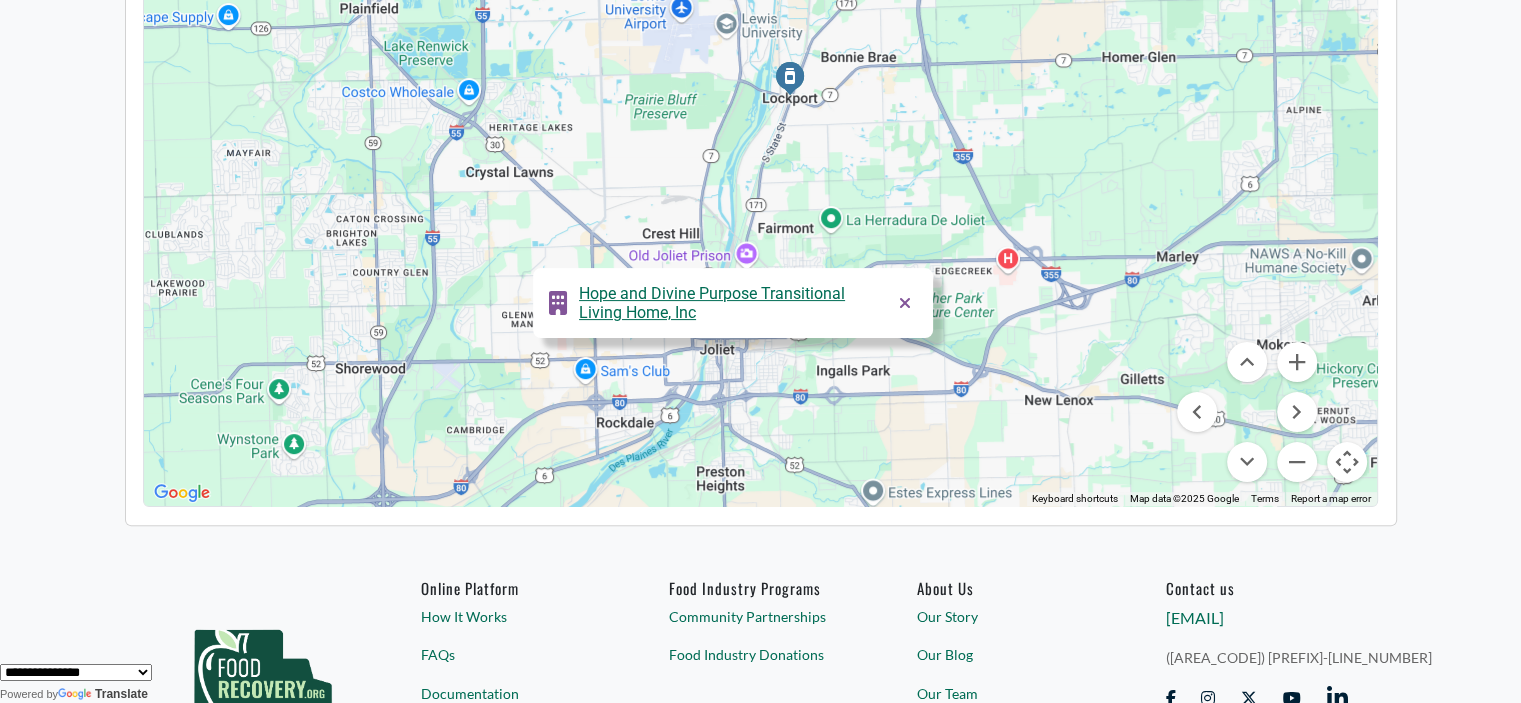 drag, startPoint x: 983, startPoint y: 227, endPoint x: 1053, endPoint y: 79, distance: 163.71927 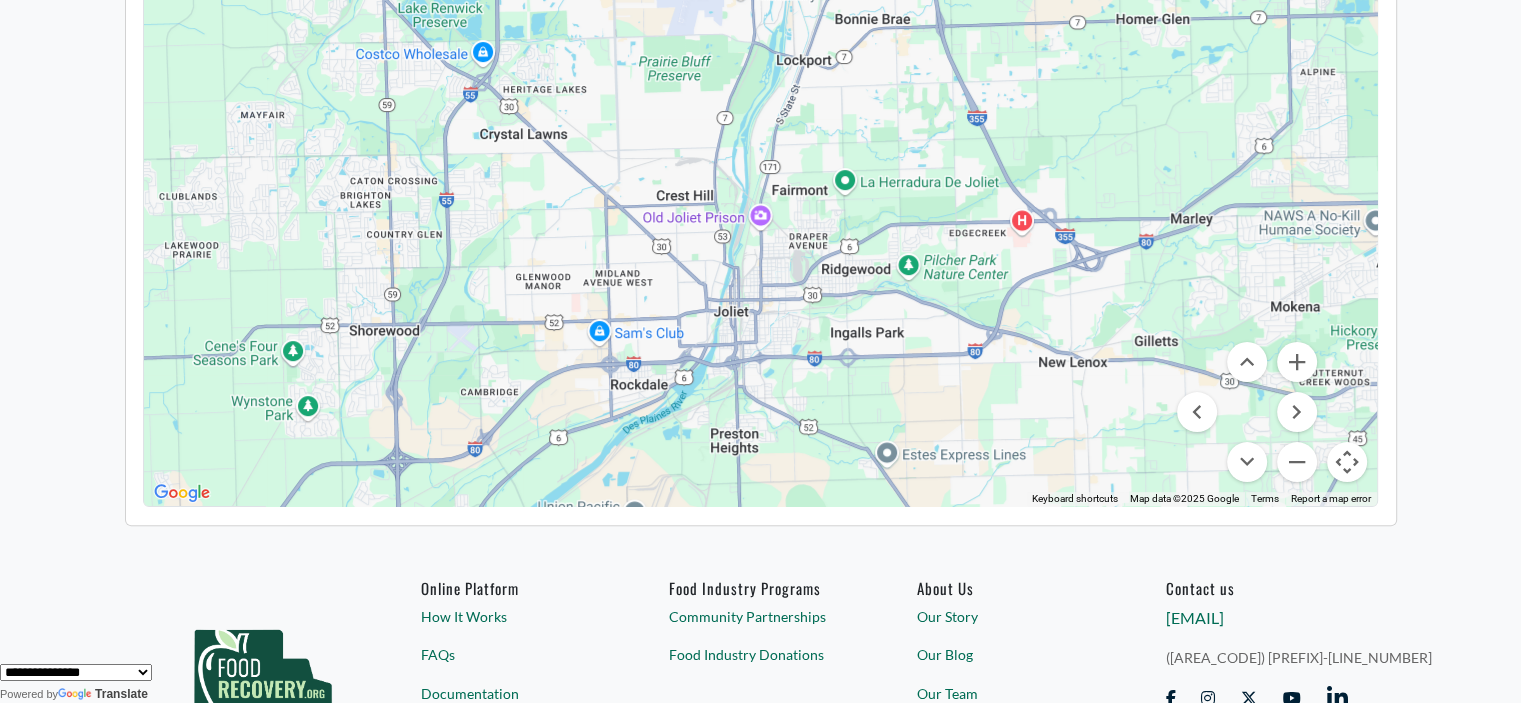click at bounding box center (760, 157) 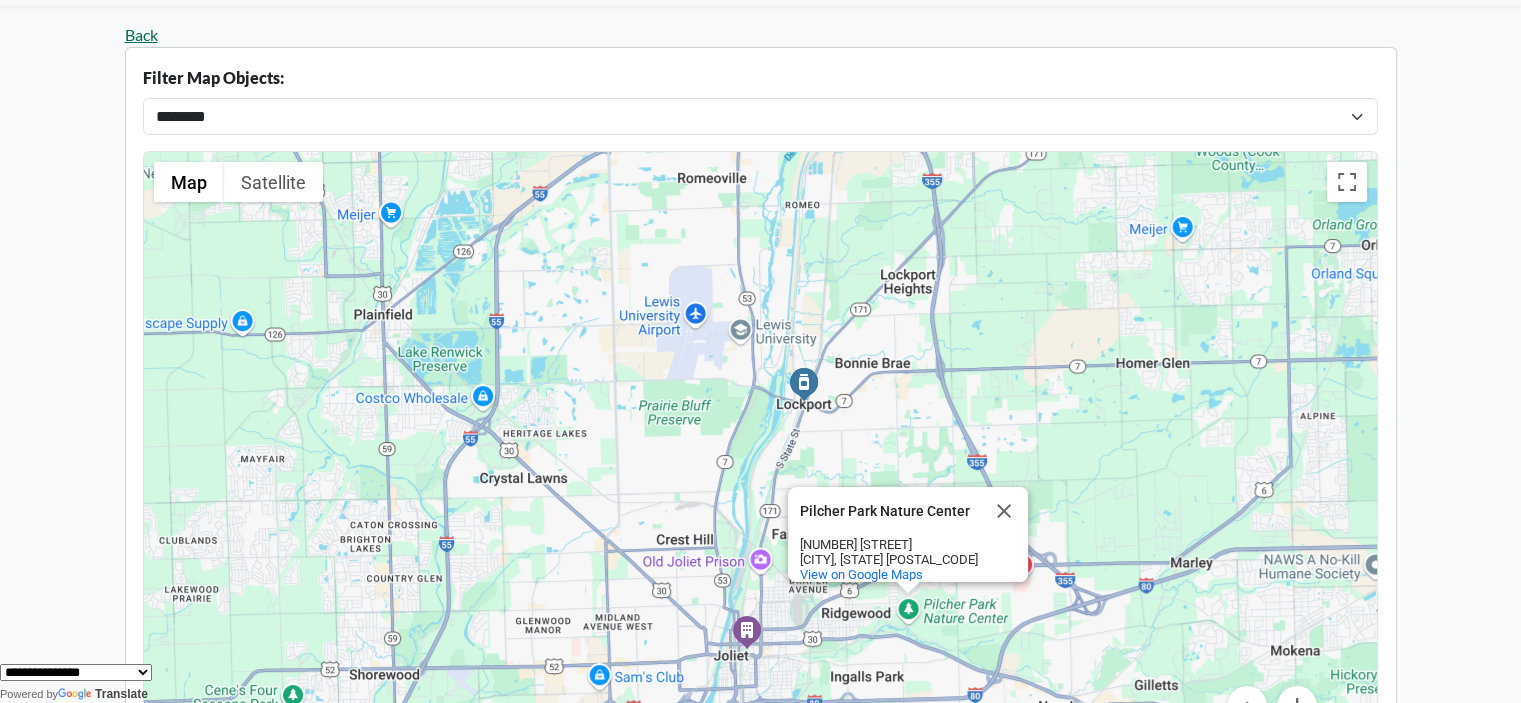 scroll, scrollTop: 0, scrollLeft: 0, axis: both 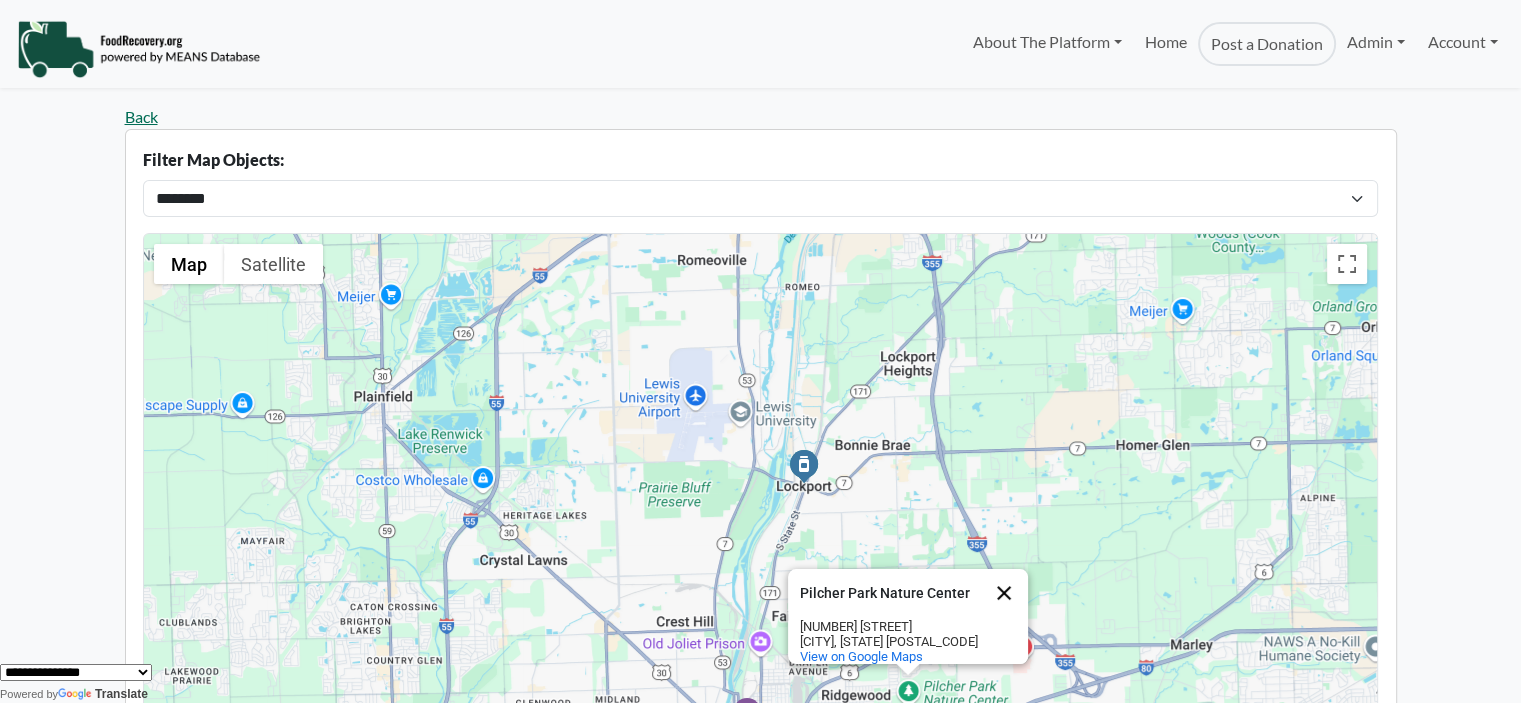 click at bounding box center (1004, 593) 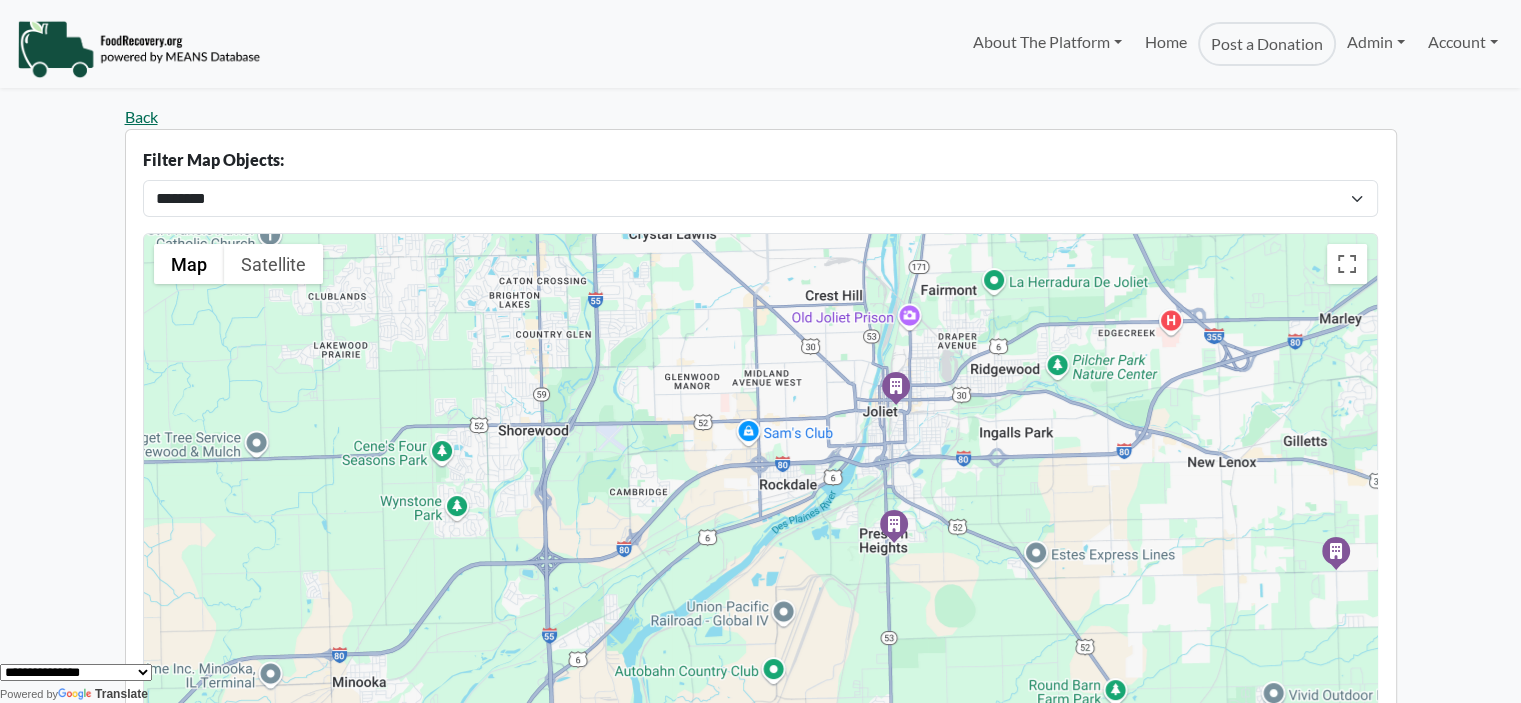 drag, startPoint x: 940, startPoint y: 584, endPoint x: 1089, endPoint y: 255, distance: 361.16754 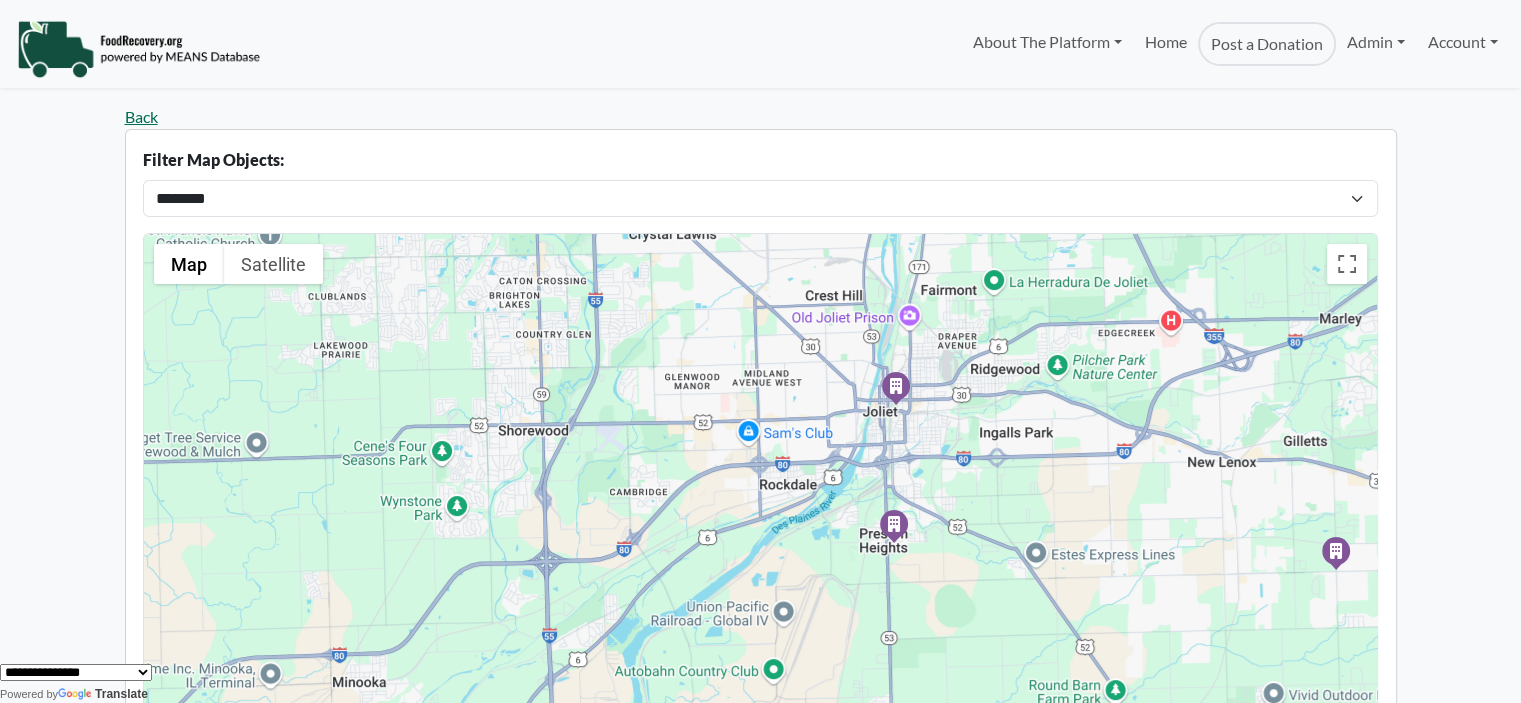 click at bounding box center [894, 524] 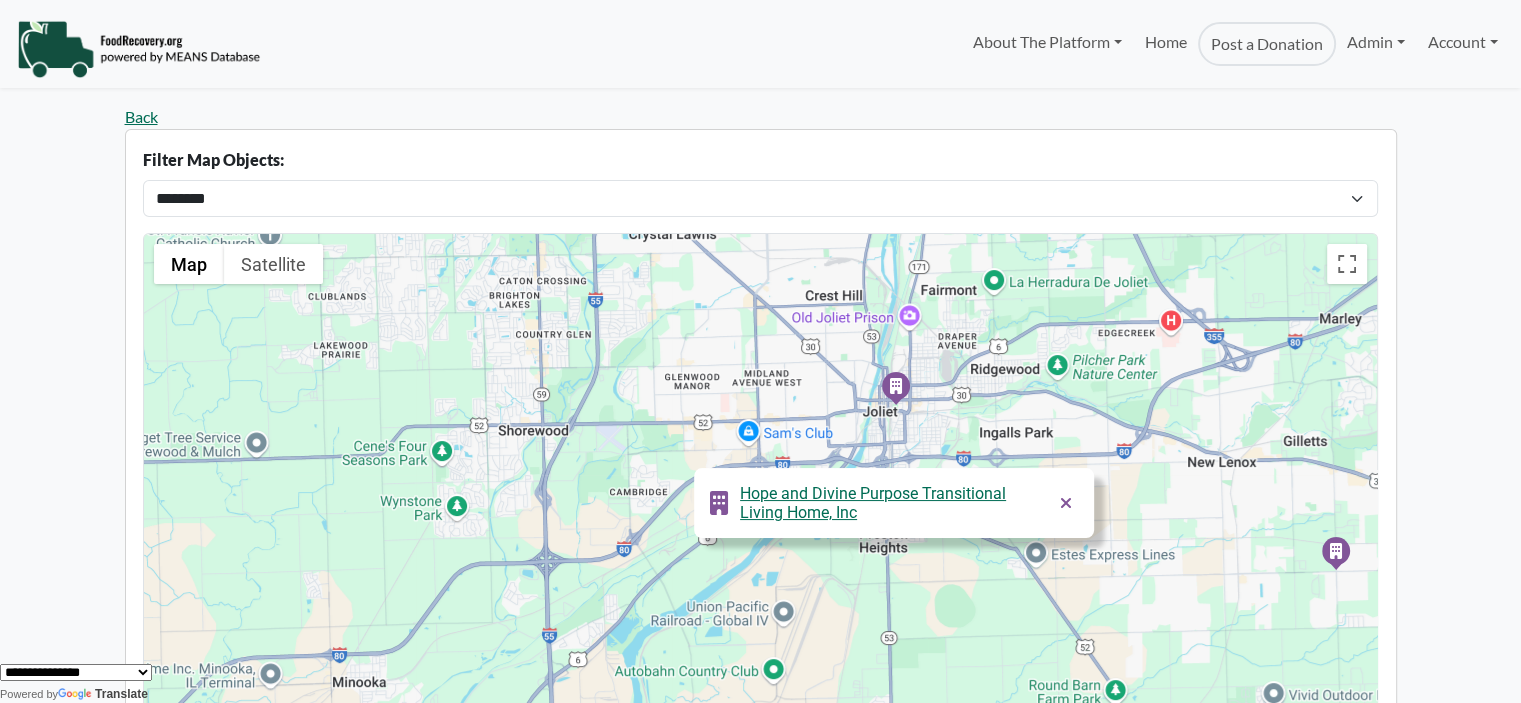 click at bounding box center (1066, 503) 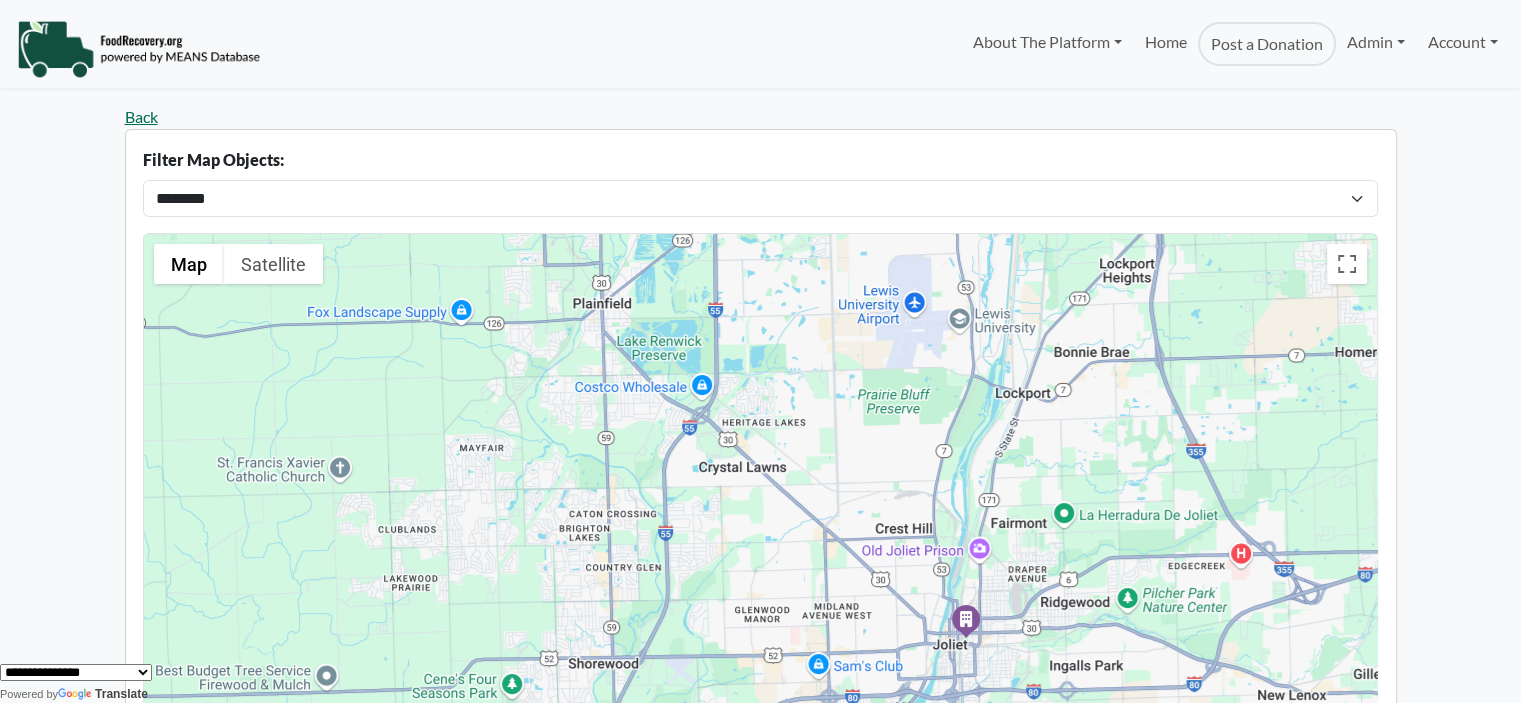 drag, startPoint x: 1092, startPoint y: 561, endPoint x: 1100, endPoint y: 594, distance: 33.955853 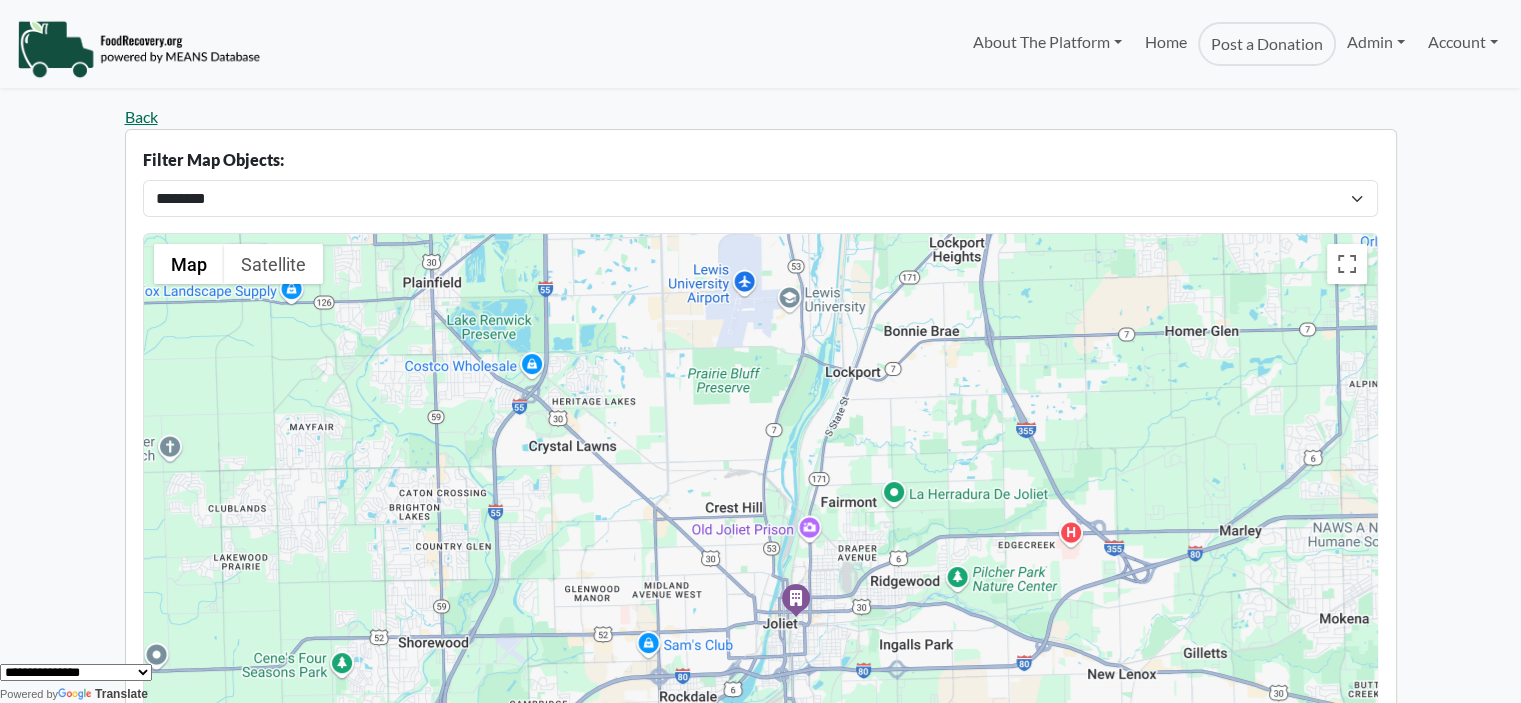 drag, startPoint x: 1004, startPoint y: 473, endPoint x: 1021, endPoint y: 519, distance: 49.0408 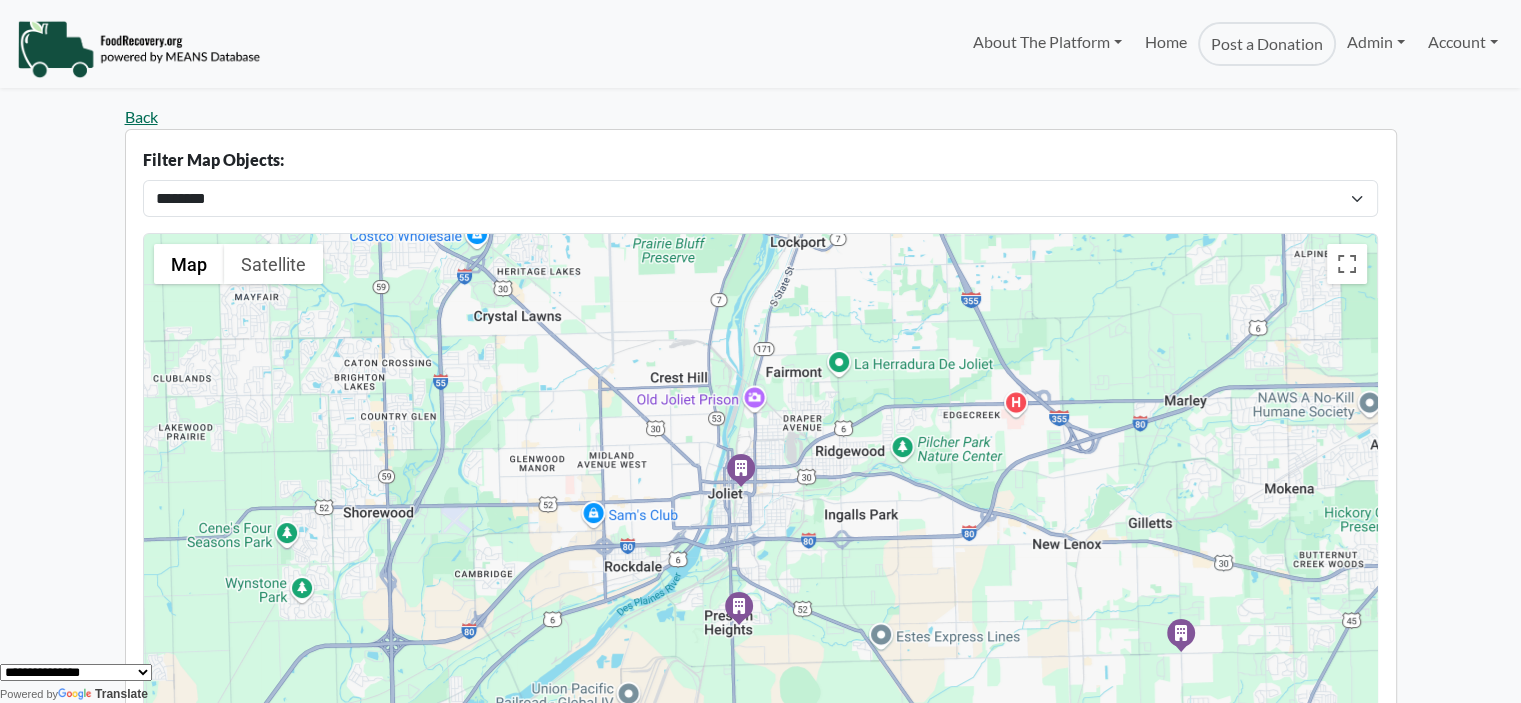 drag, startPoint x: 1192, startPoint y: 463, endPoint x: 1180, endPoint y: 320, distance: 143.50261 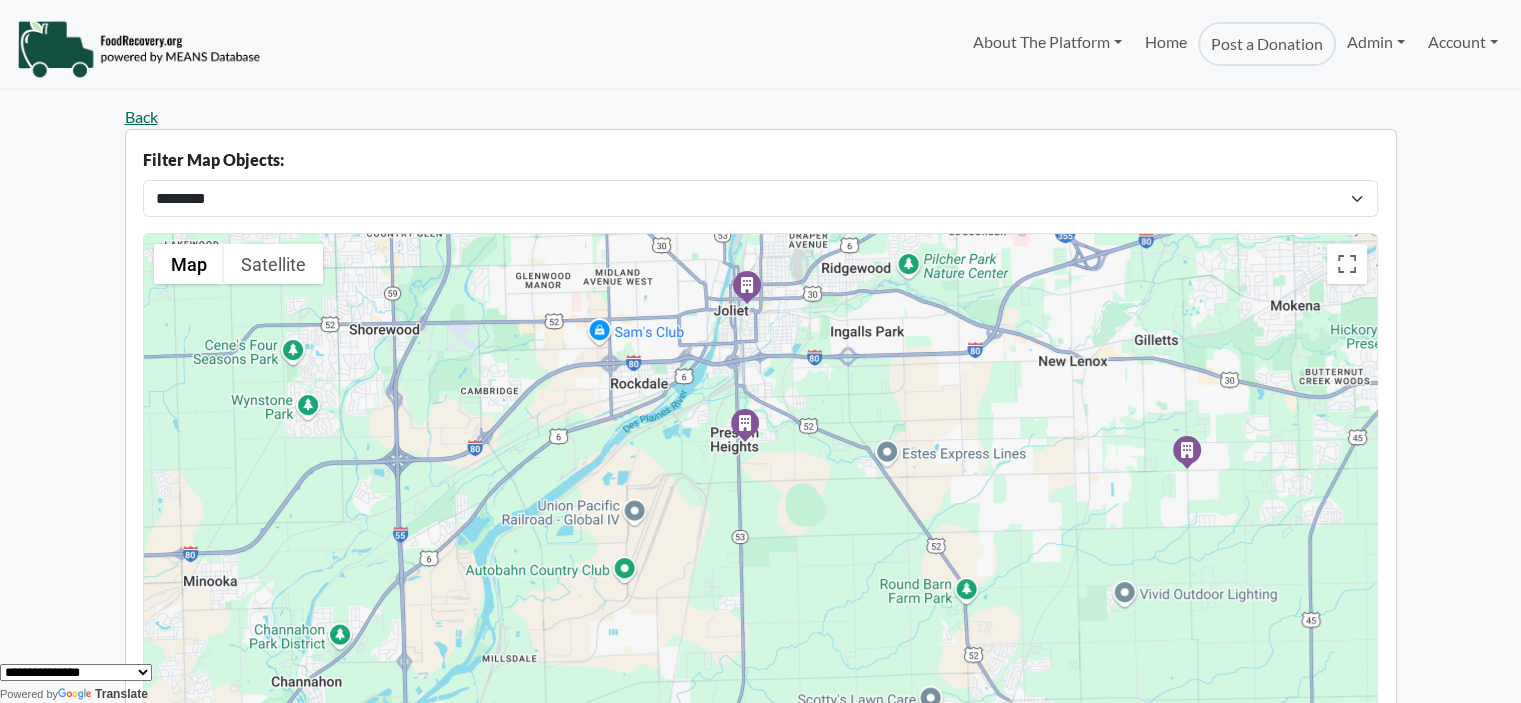 click on "To activate drag with keyboard, press Alt + Enter. Once in keyboard drag state, use the arrow keys to move the marker. To complete the drag, press the Enter key. To cancel, press Escape.
Illinois Partners in Hope NFP
Illinois Partners in Hope NFP
Hope and Divine Purpose Transitional Living Home, Inc
Hope and Divine Purpose Transitional Living Home, Inc
Hope and Divine Purpose Transitional Living Home, Inc
Hope and Divine Purpose Transitional Living Home, Inc" at bounding box center [760, 583] 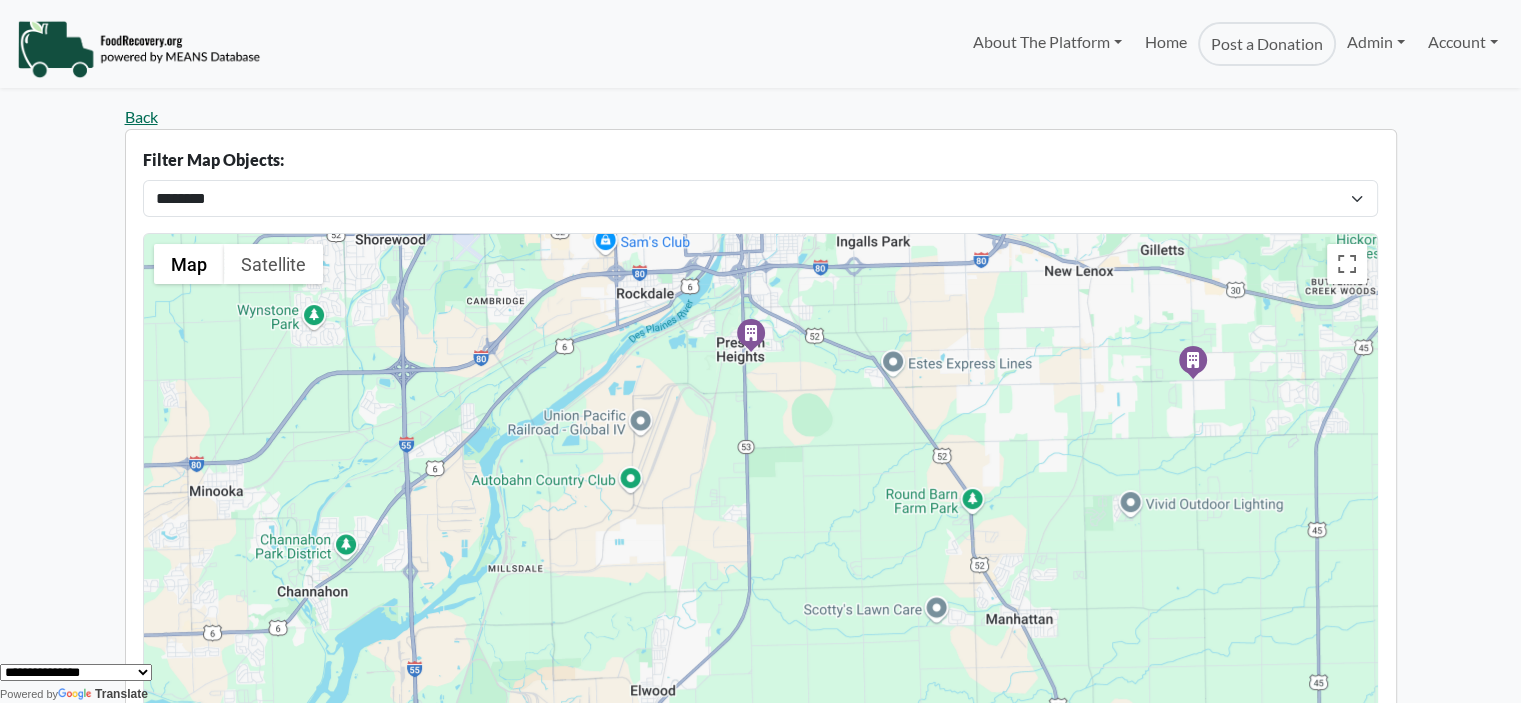 drag, startPoint x: 1195, startPoint y: 448, endPoint x: 1071, endPoint y: 359, distance: 152.63354 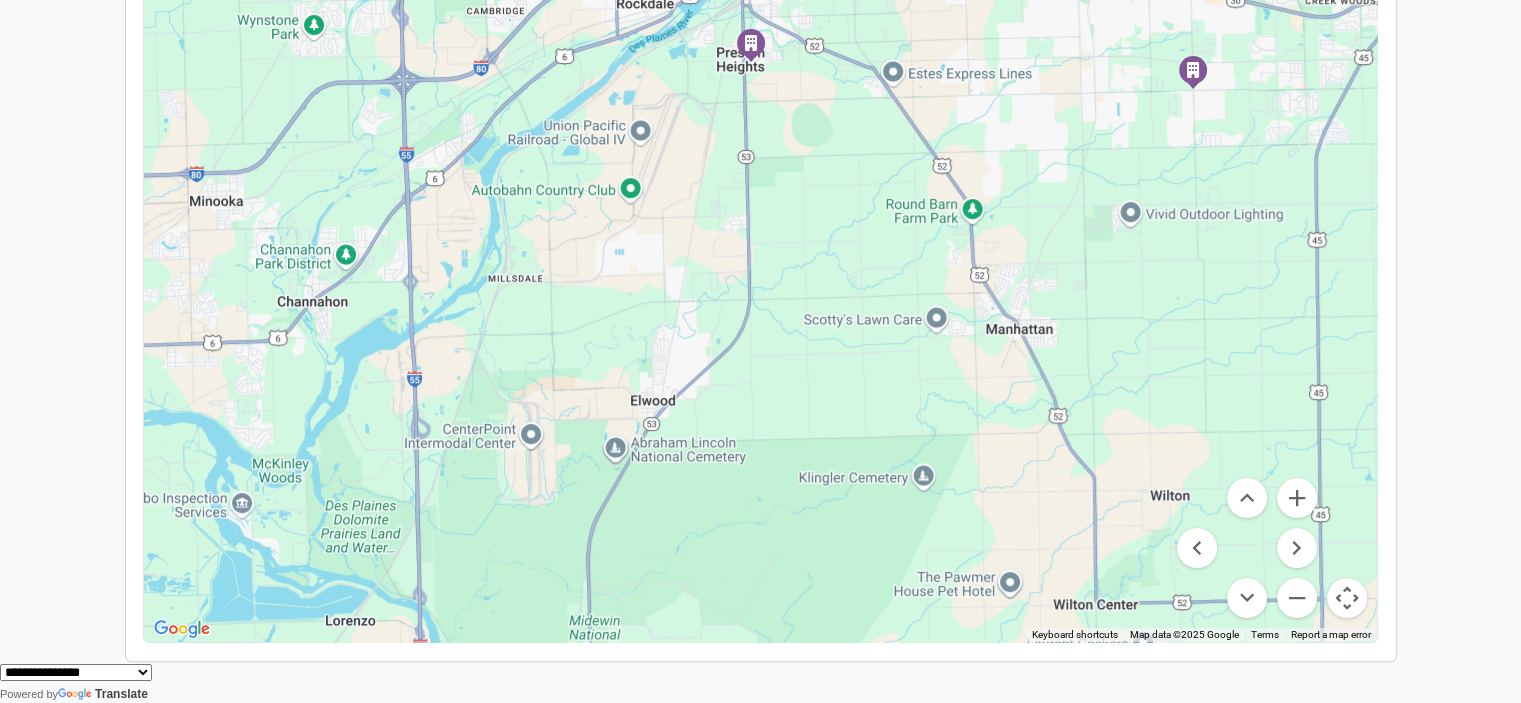 scroll, scrollTop: 360, scrollLeft: 0, axis: vertical 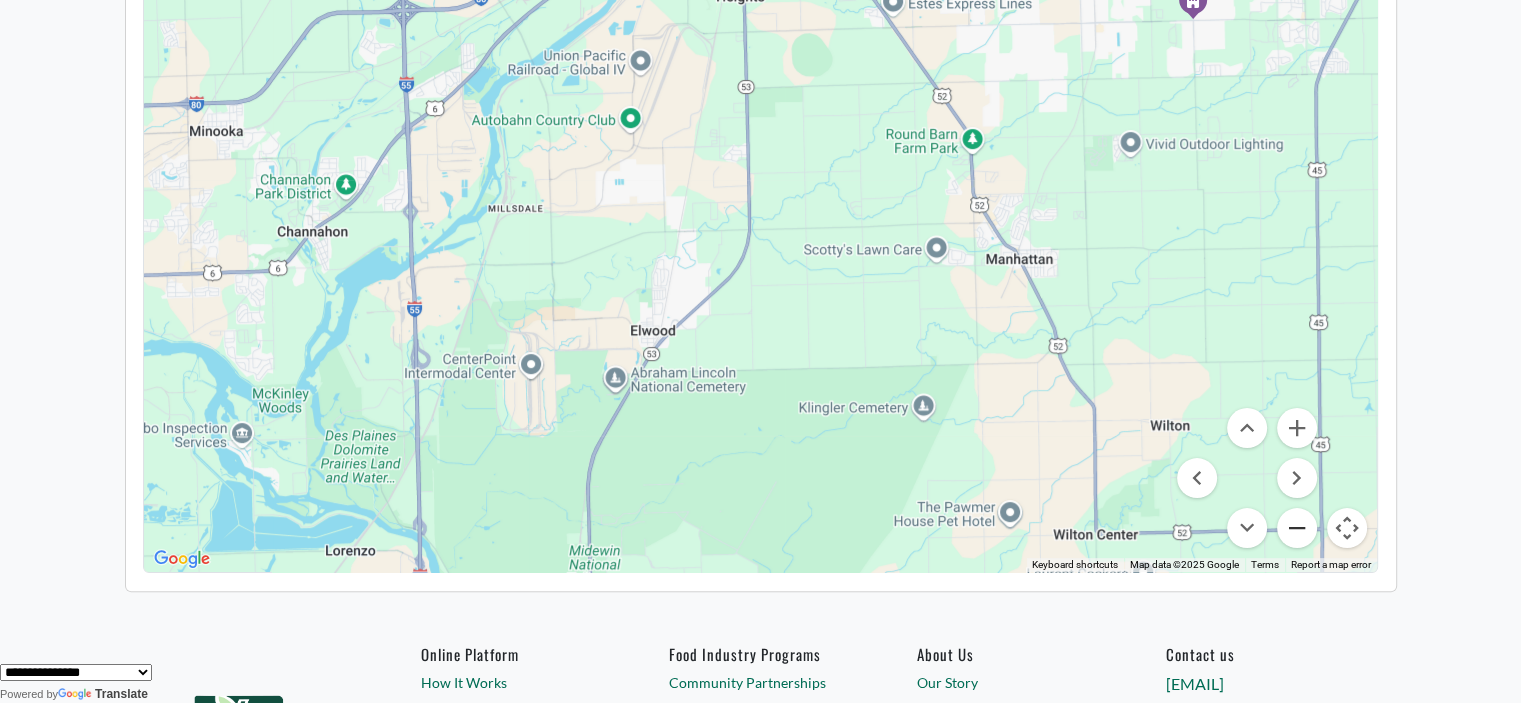 click at bounding box center [1297, 528] 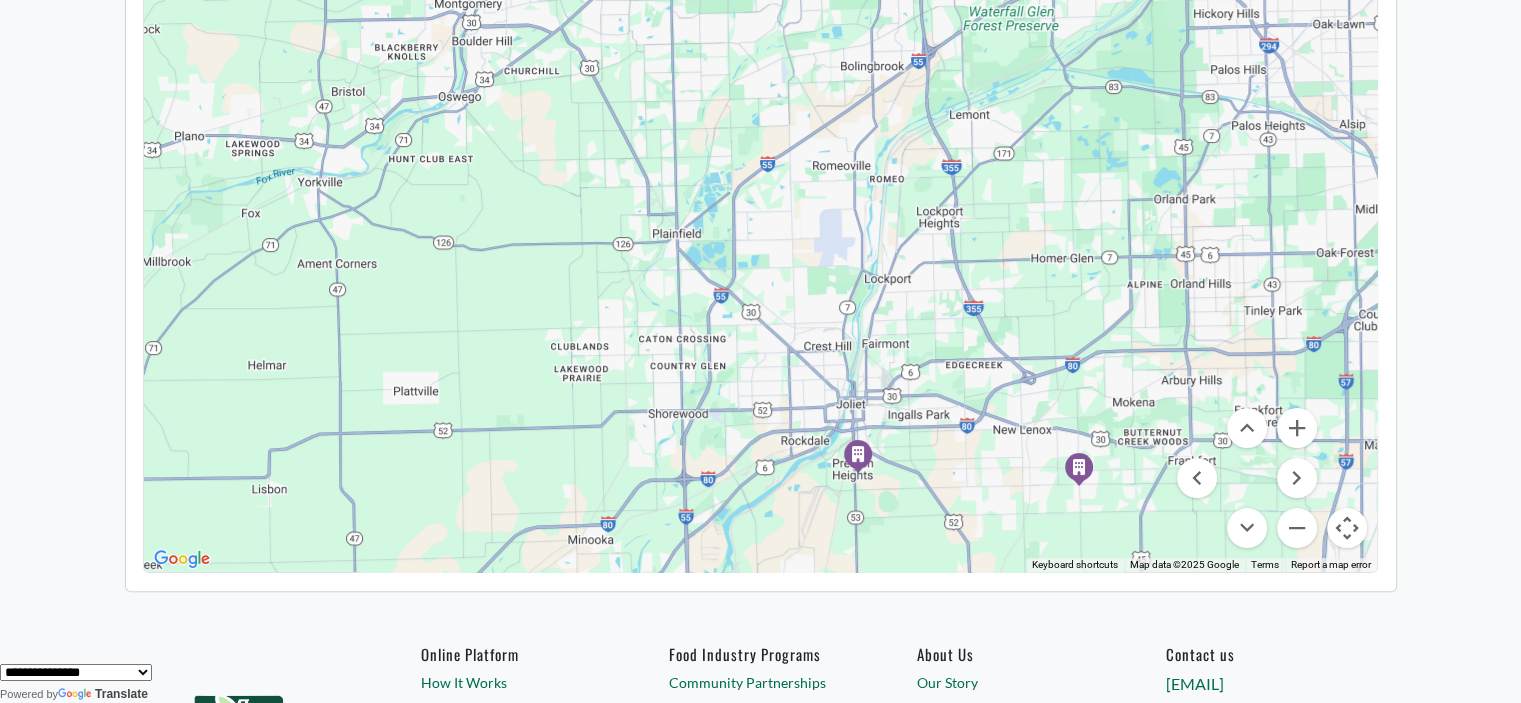 drag, startPoint x: 761, startPoint y: 212, endPoint x: 863, endPoint y: 597, distance: 398.28256 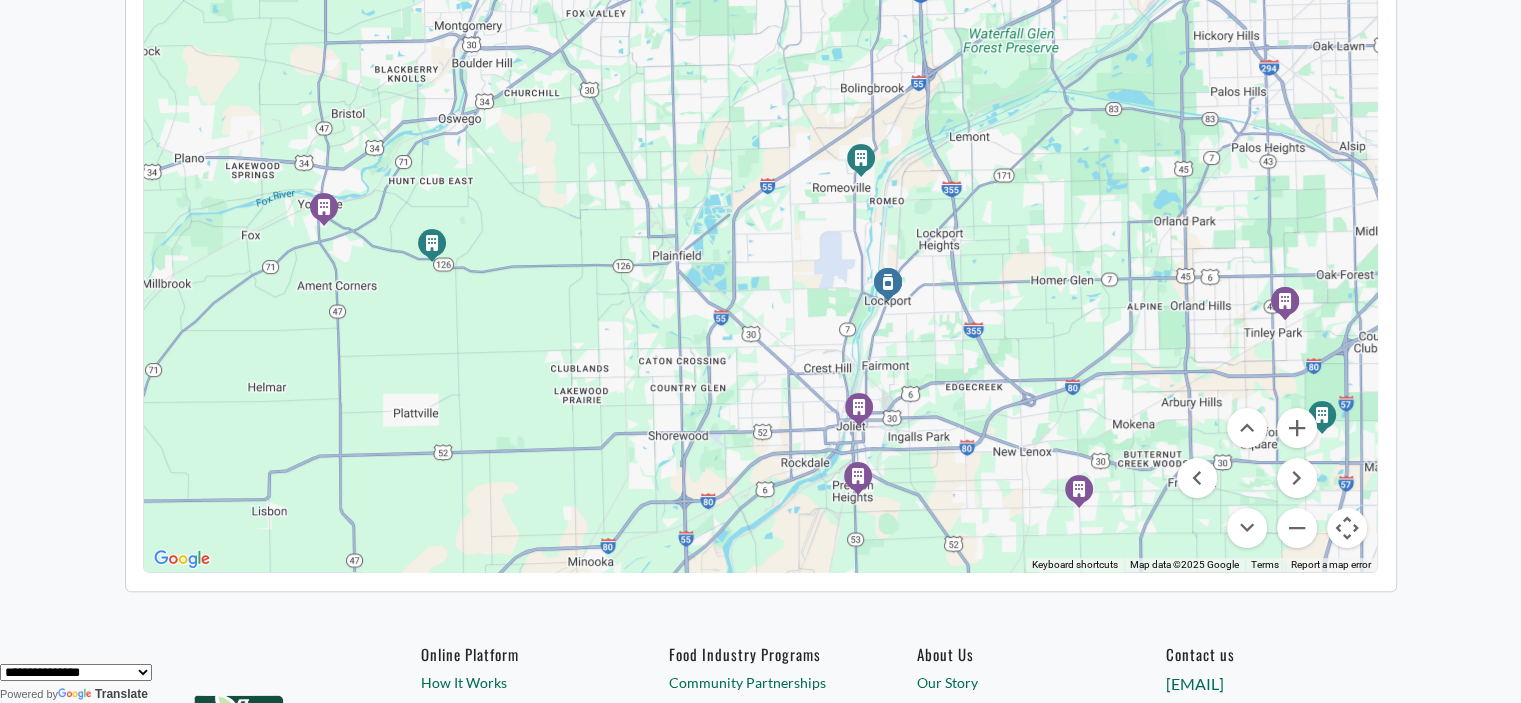 click at bounding box center (861, 158) 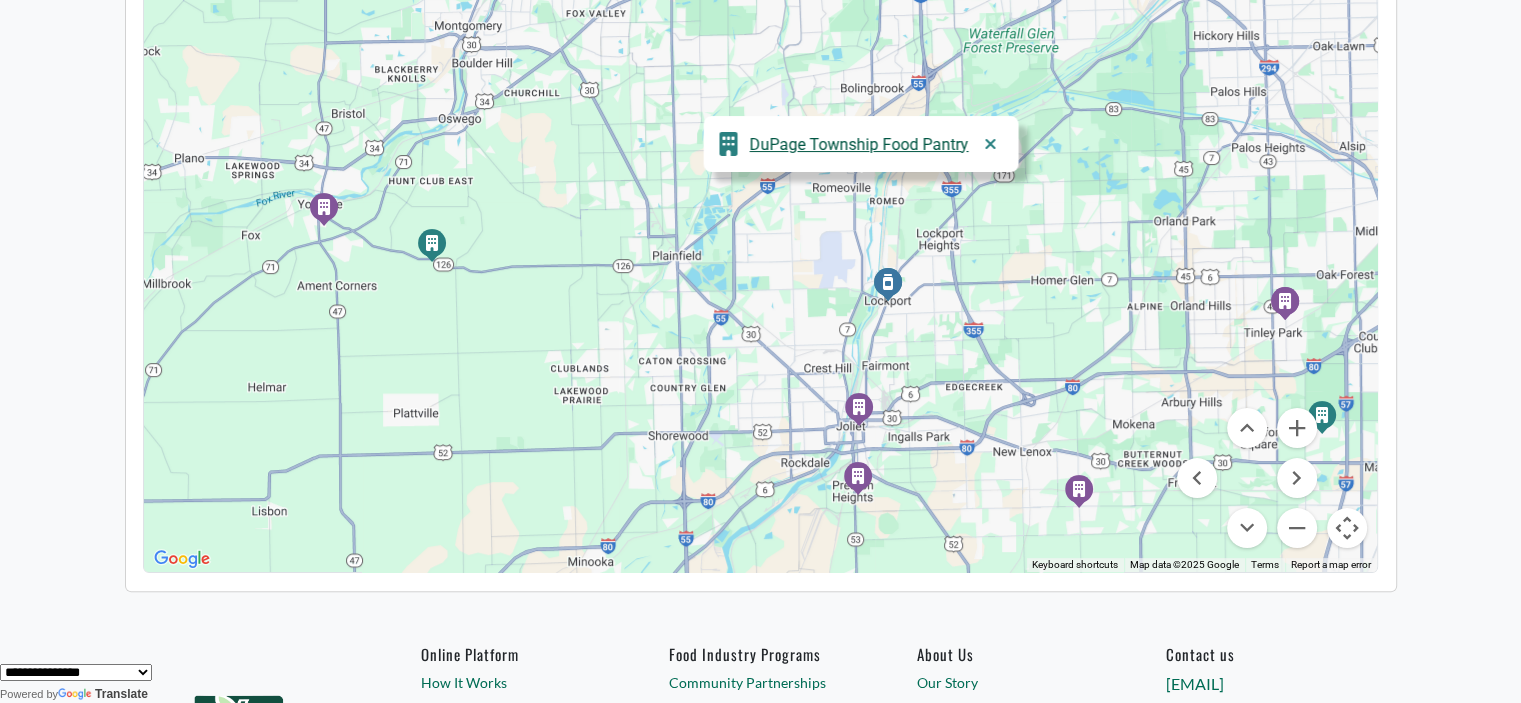 click on "DuPage Township Food Pantry" at bounding box center [858, 144] 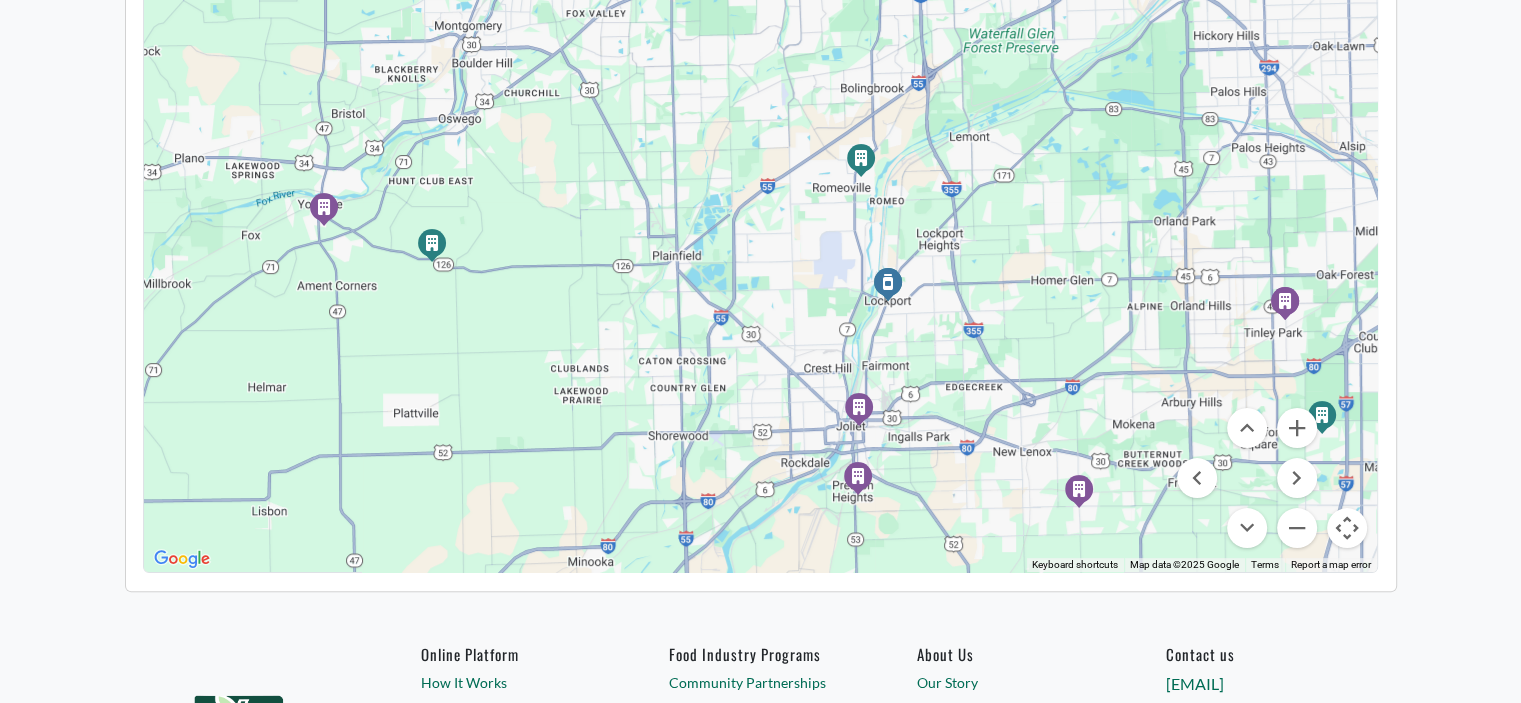 click at bounding box center [861, 158] 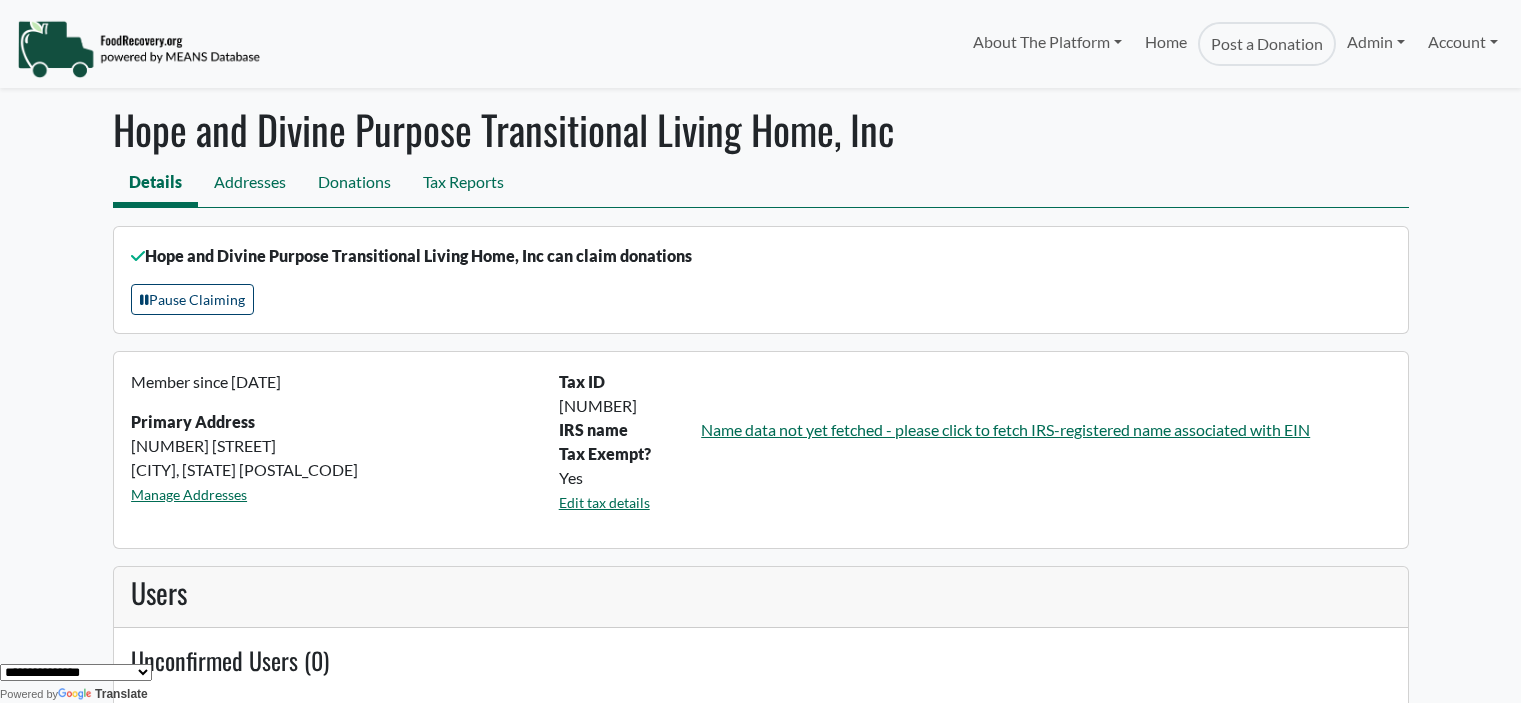 scroll, scrollTop: 0, scrollLeft: 0, axis: both 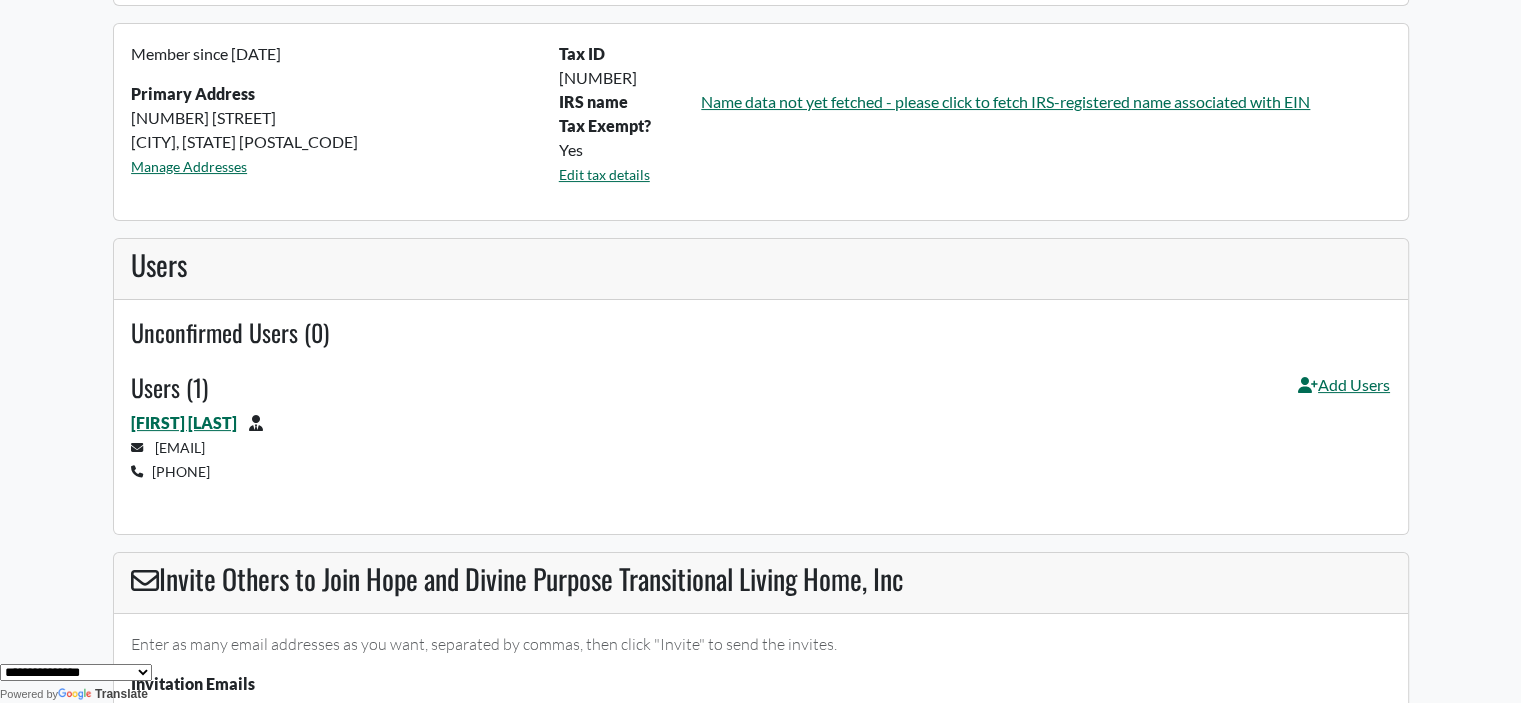 drag, startPoint x: 240, startPoint y: 477, endPoint x: 152, endPoint y: 475, distance: 88.02273 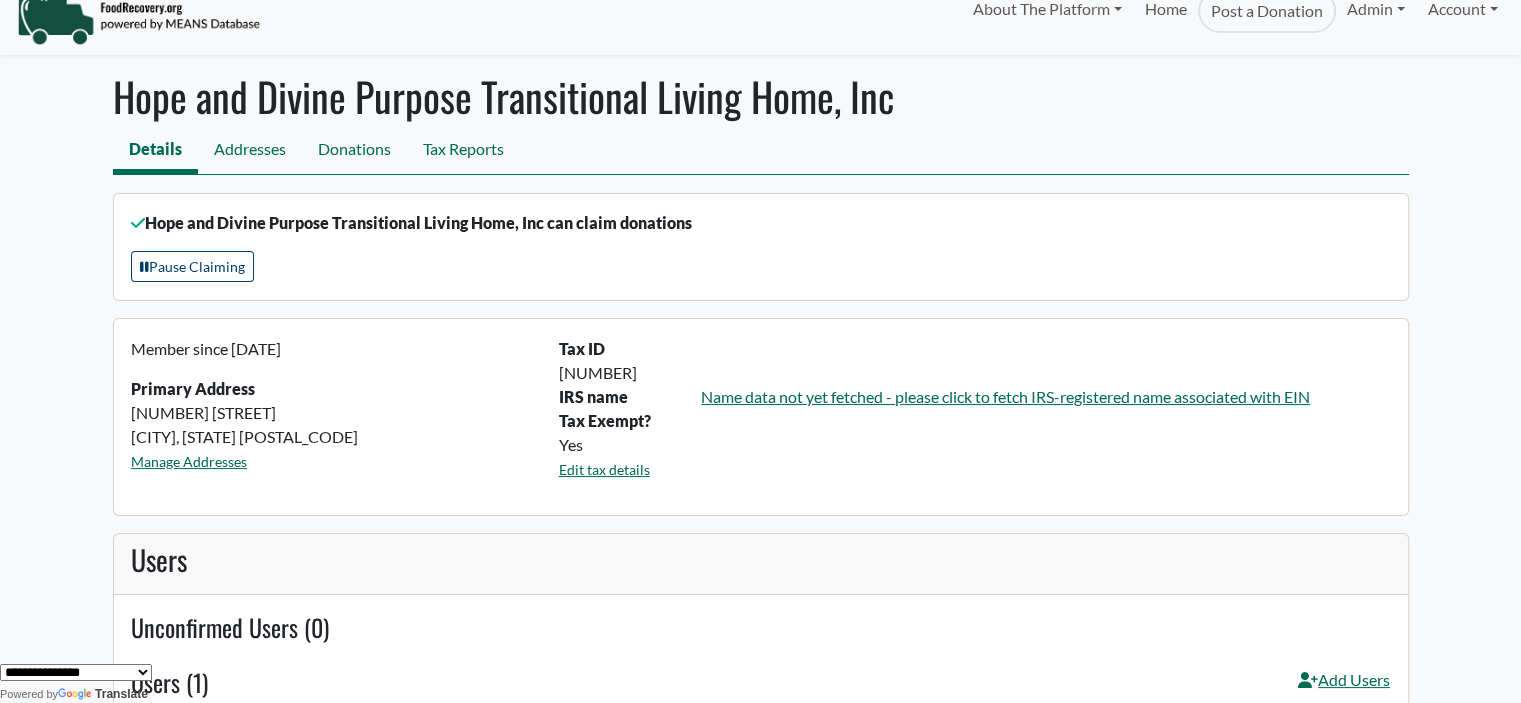 scroll, scrollTop: 0, scrollLeft: 0, axis: both 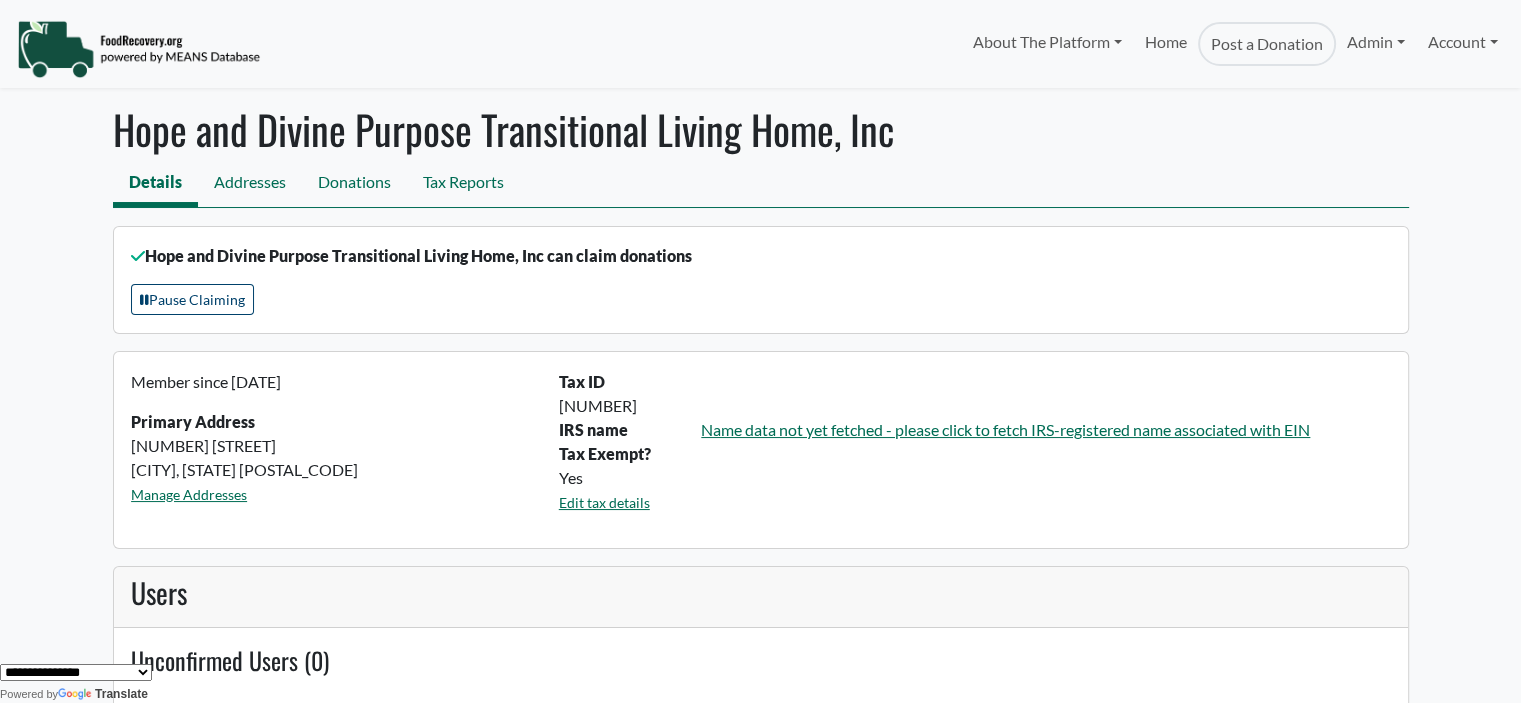 click on "Hope and Divine Purpose Transitional Living Home, Inc" at bounding box center (761, 129) 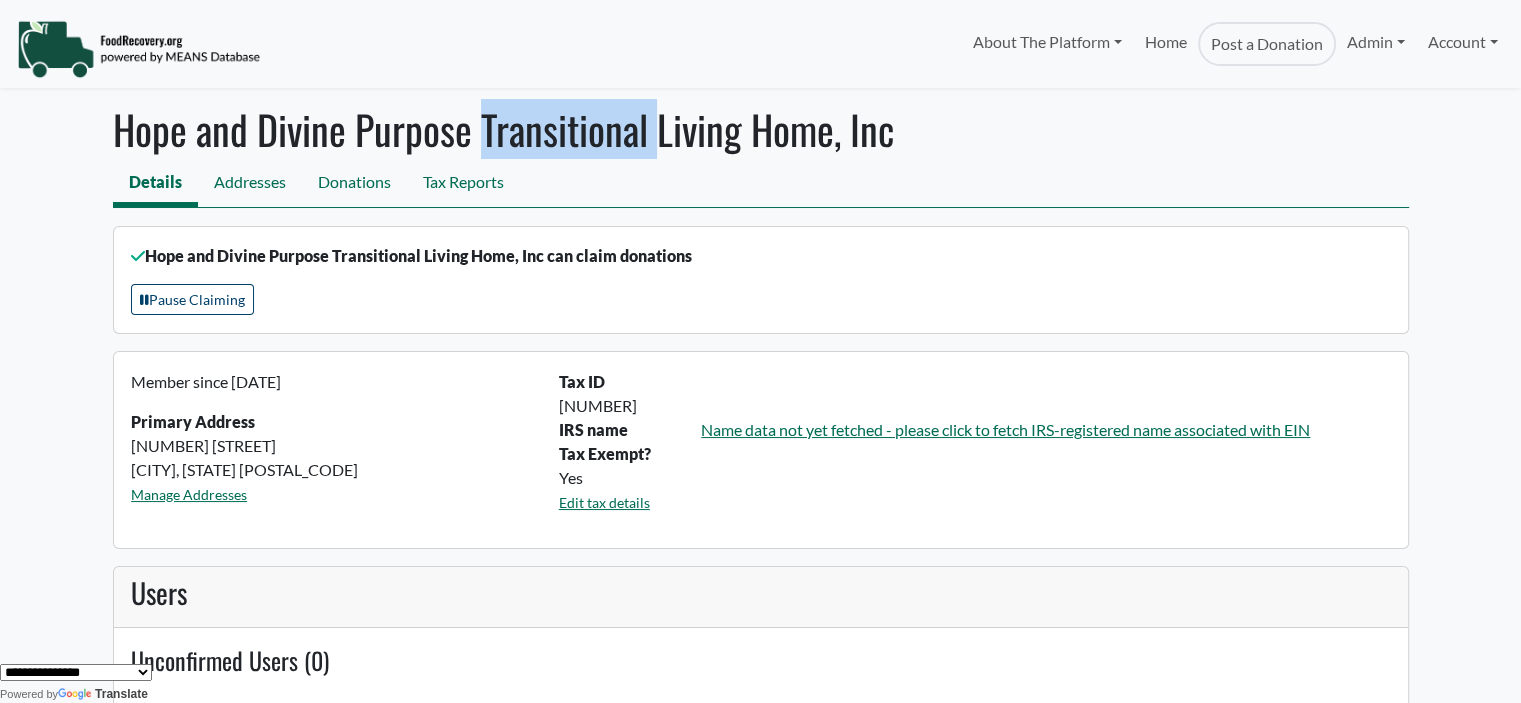 click on "Hope and Divine Purpose Transitional Living Home, Inc" at bounding box center [761, 129] 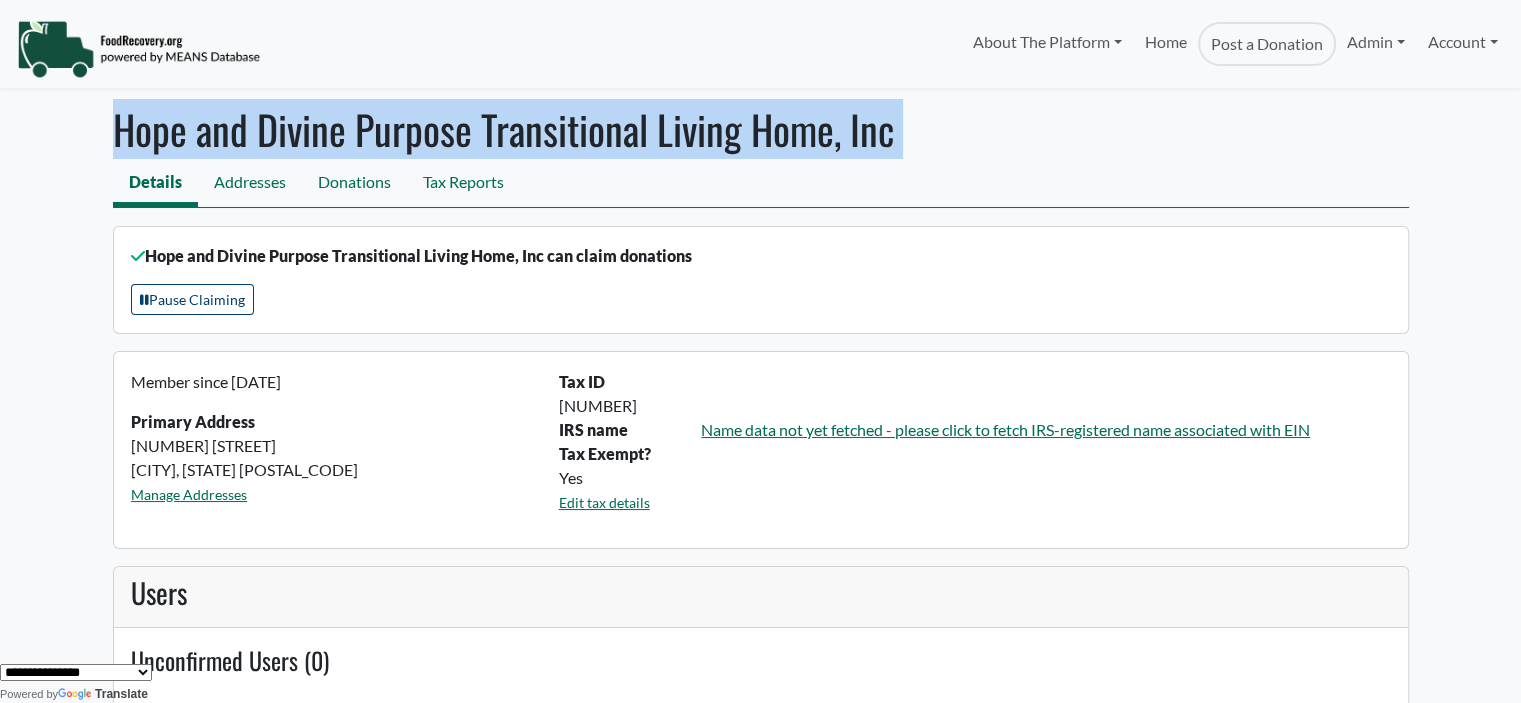 click on "Hope and Divine Purpose Transitional Living Home, Inc" at bounding box center (761, 129) 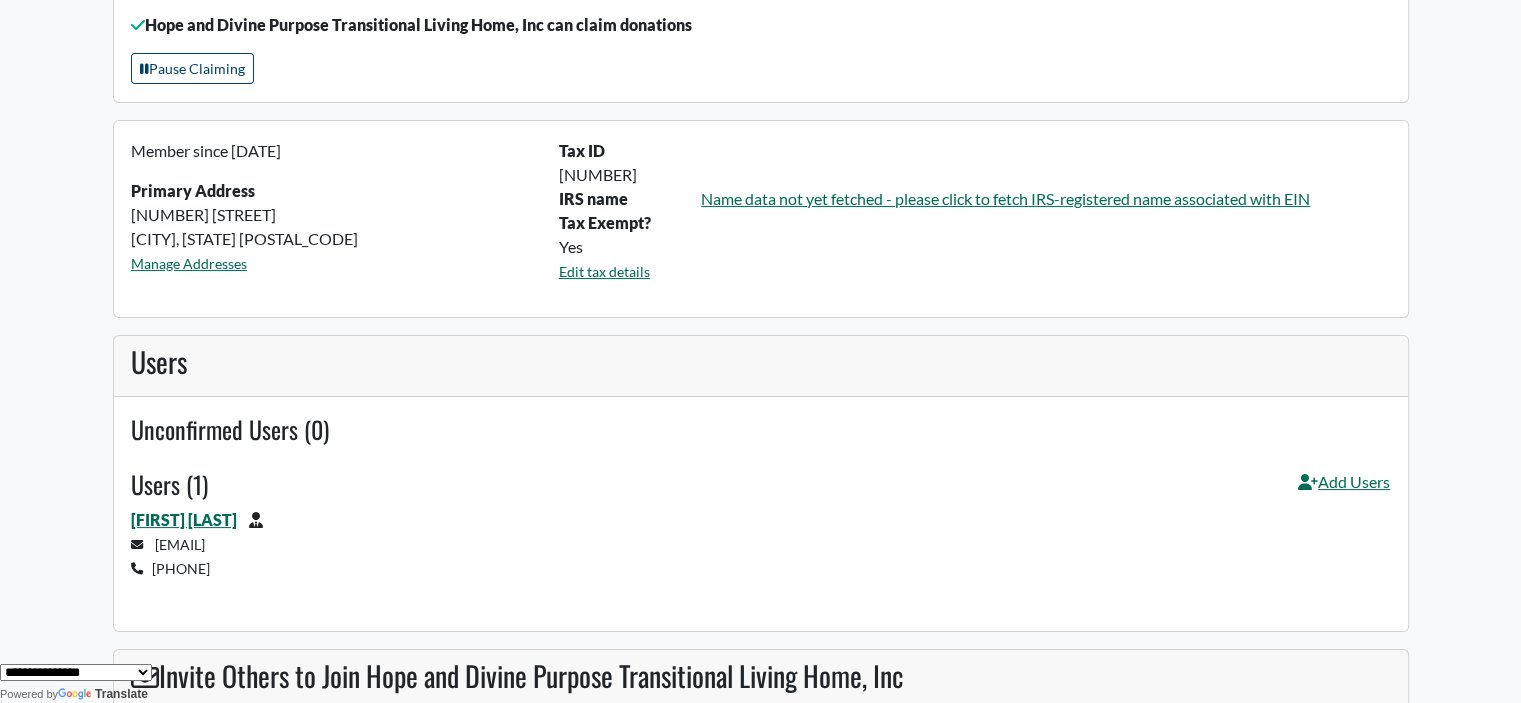 scroll, scrollTop: 316, scrollLeft: 0, axis: vertical 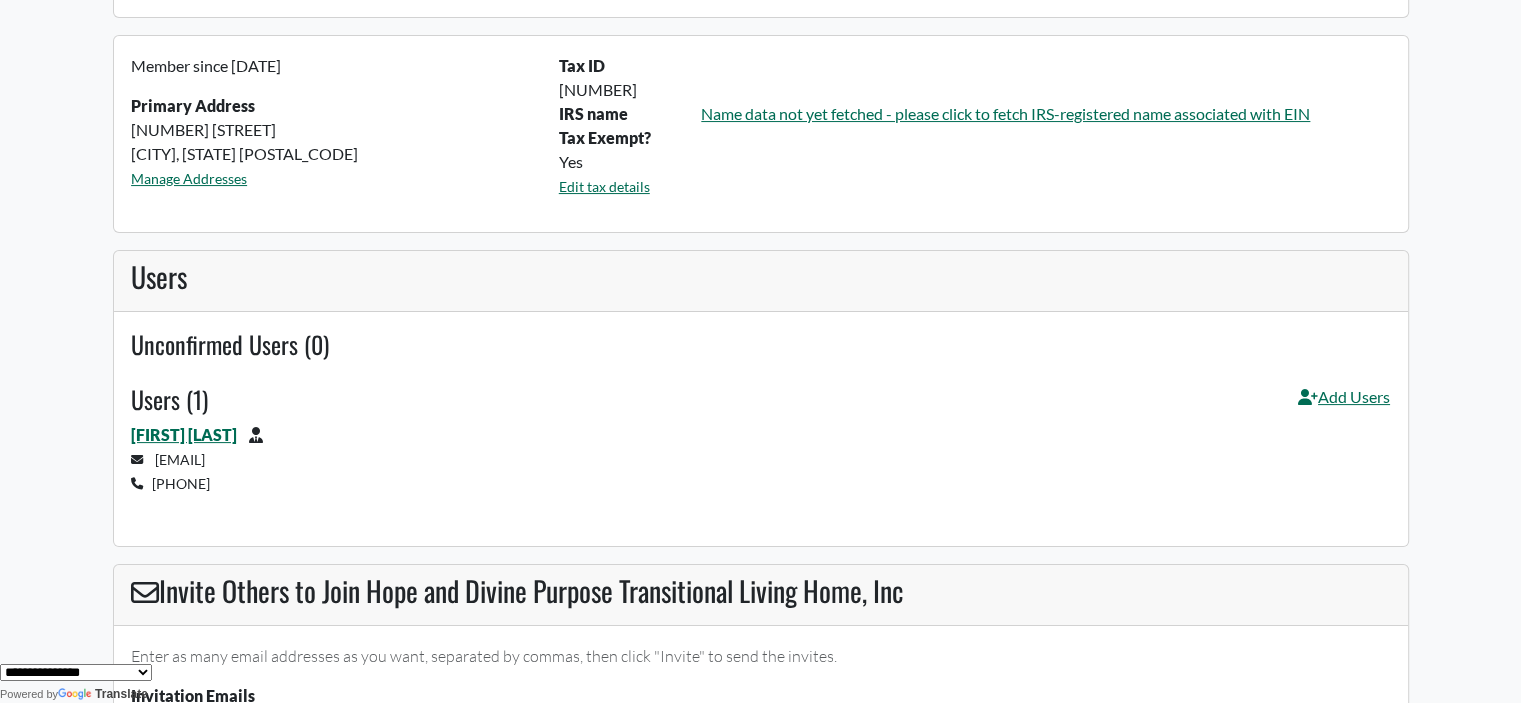 drag, startPoint x: 386, startPoint y: 458, endPoint x: 142, endPoint y: 465, distance: 244.10039 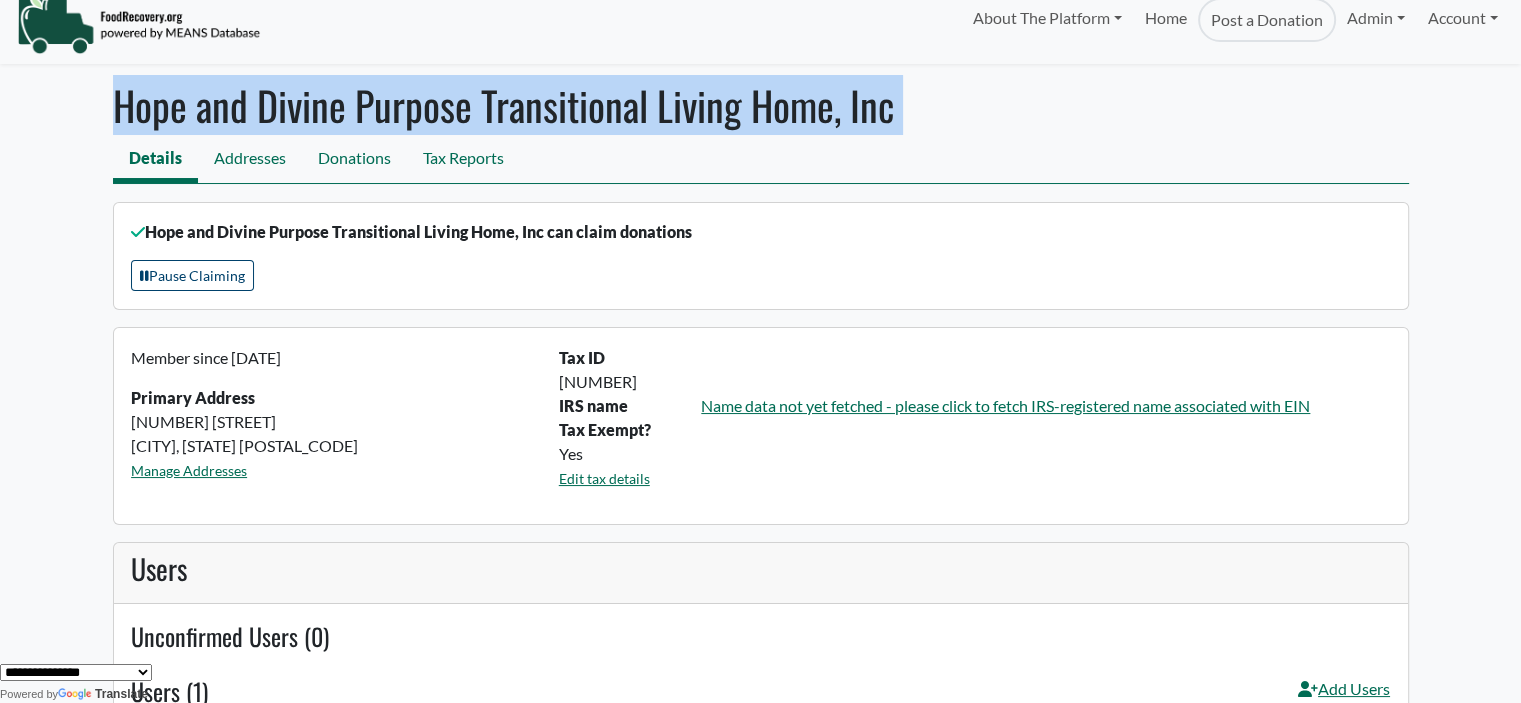 scroll, scrollTop: 159, scrollLeft: 0, axis: vertical 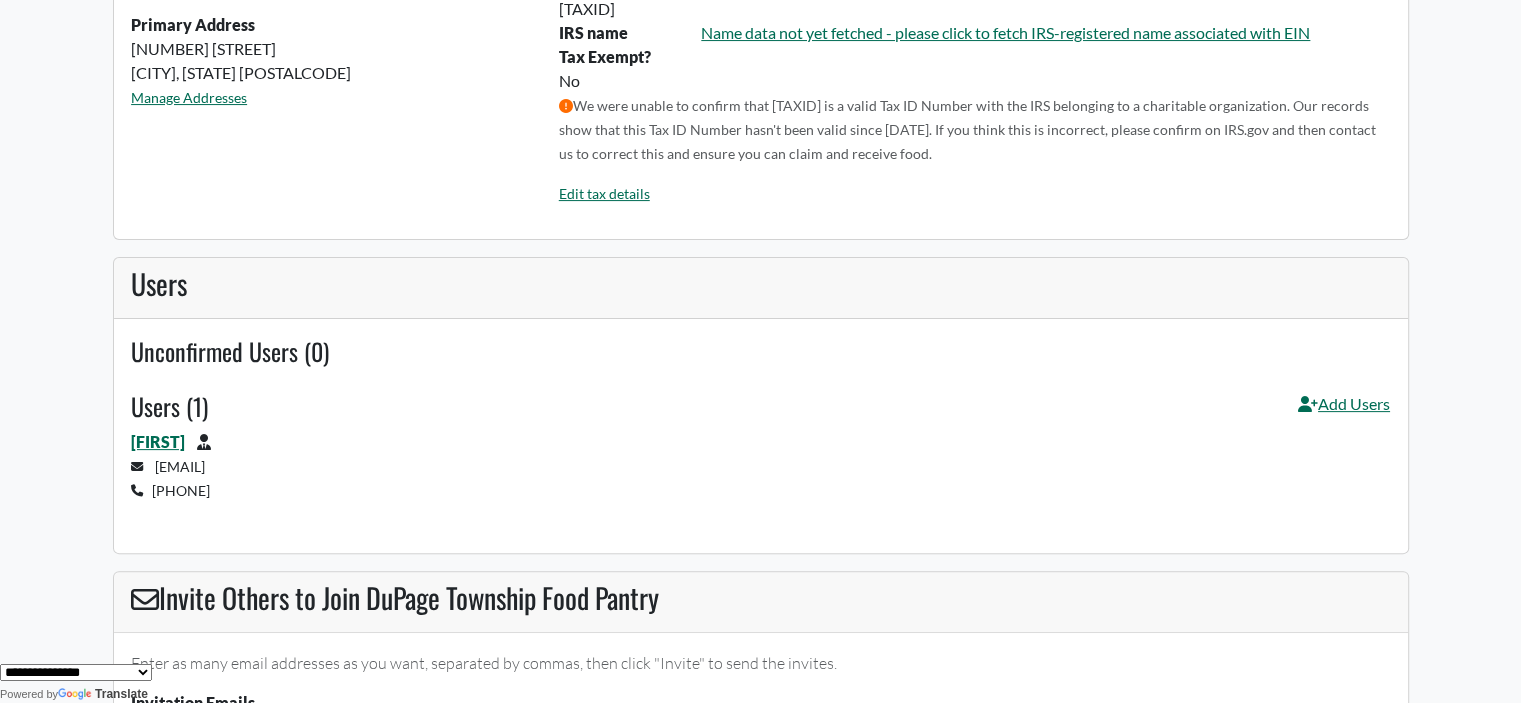 drag, startPoint x: 249, startPoint y: 494, endPoint x: 132, endPoint y: 487, distance: 117.20921 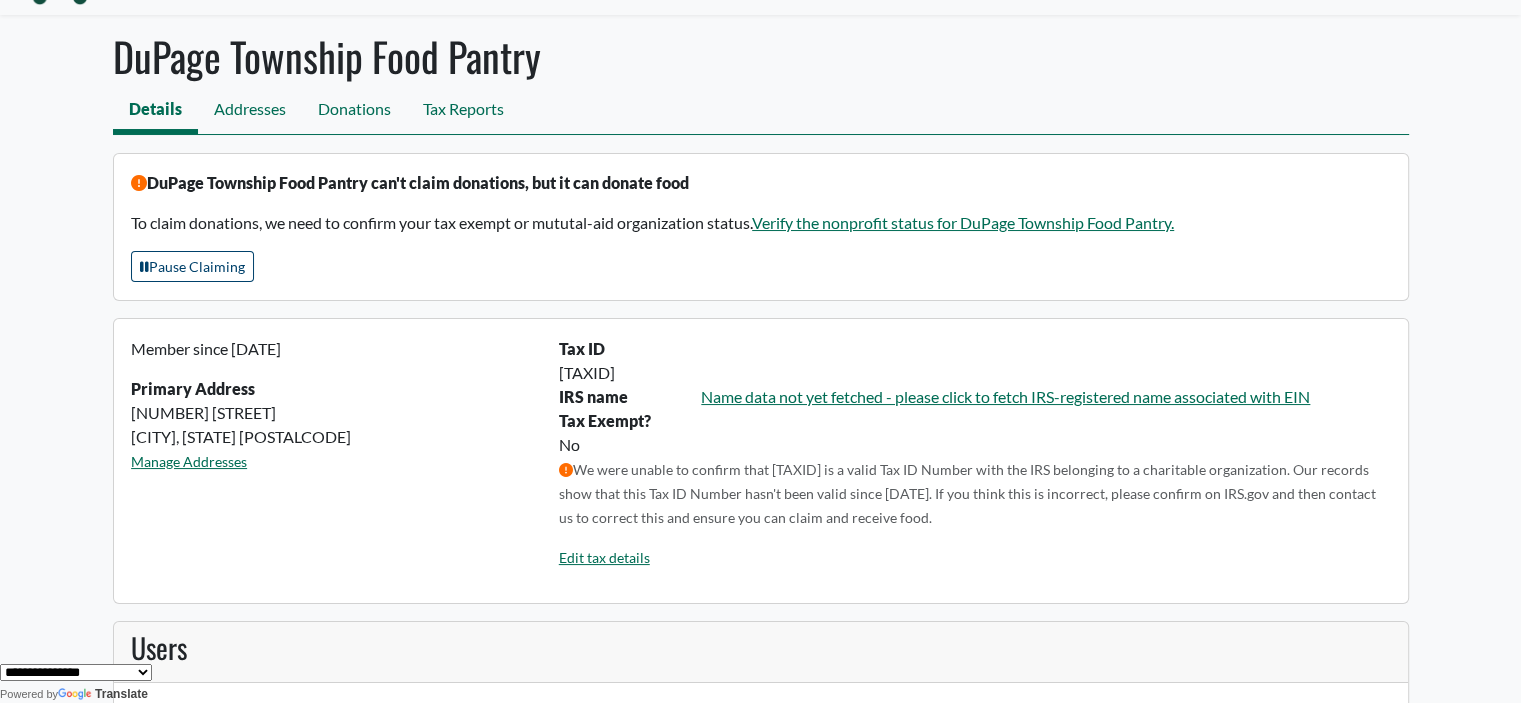 scroll, scrollTop: 49, scrollLeft: 0, axis: vertical 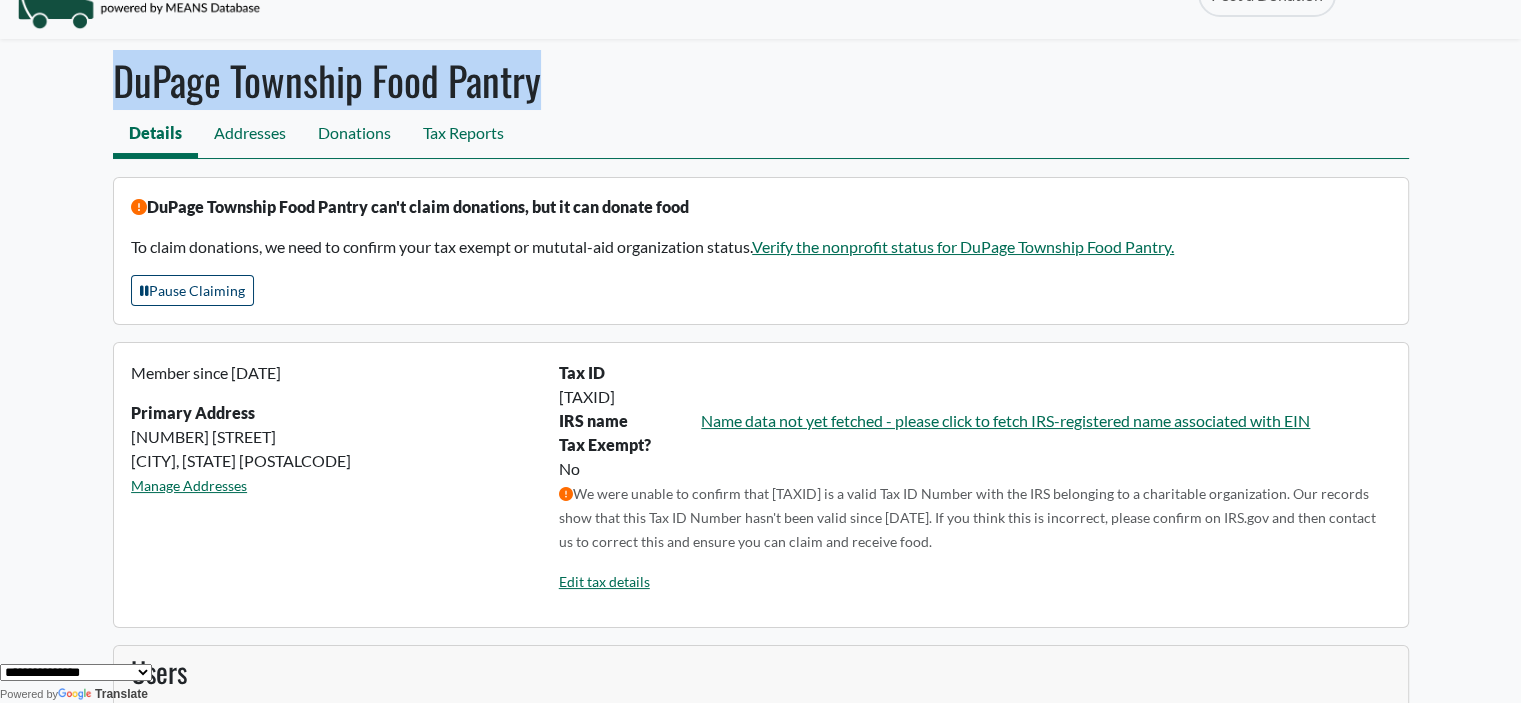 drag, startPoint x: 627, startPoint y: 87, endPoint x: 40, endPoint y: 86, distance: 587.00085 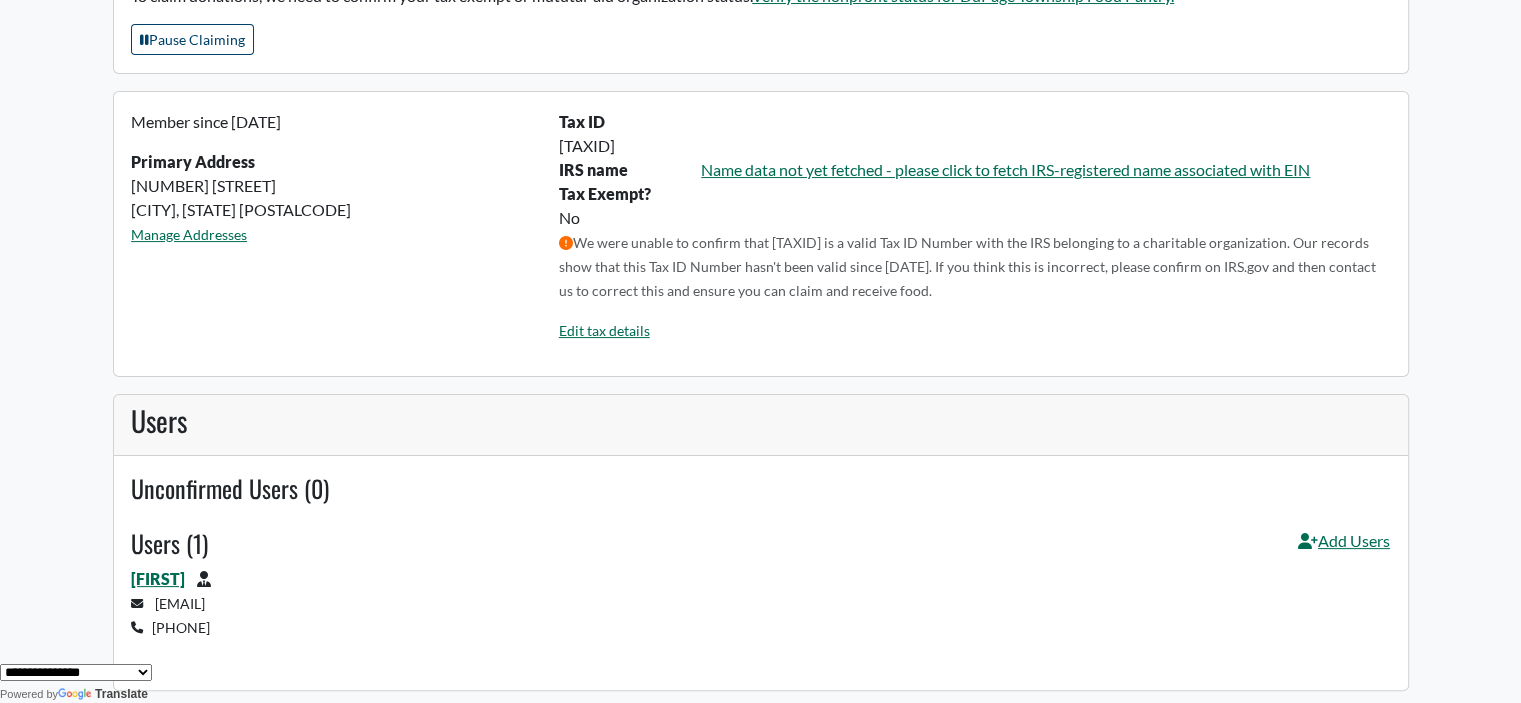 scroll, scrollTop: 335, scrollLeft: 0, axis: vertical 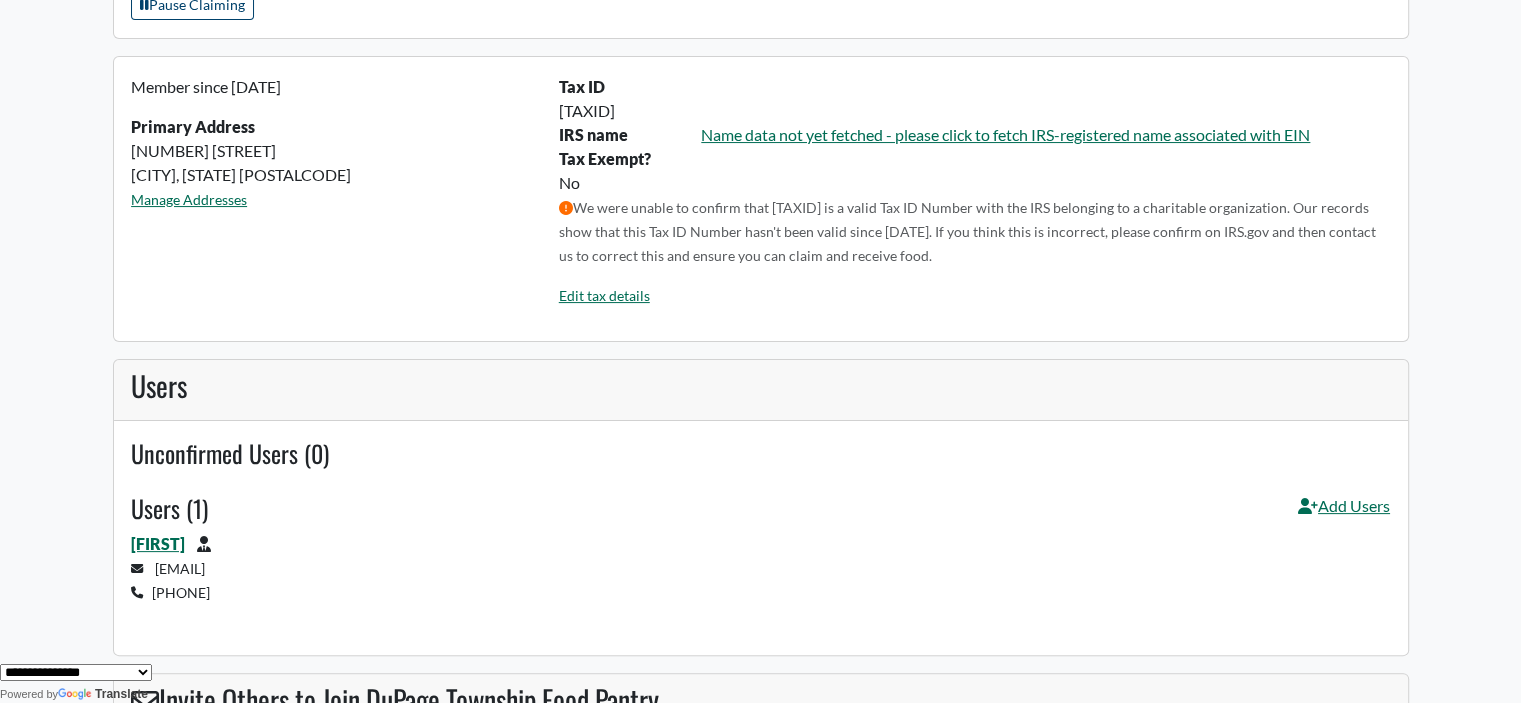 drag, startPoint x: 345, startPoint y: 571, endPoint x: 157, endPoint y: 568, distance: 188.02394 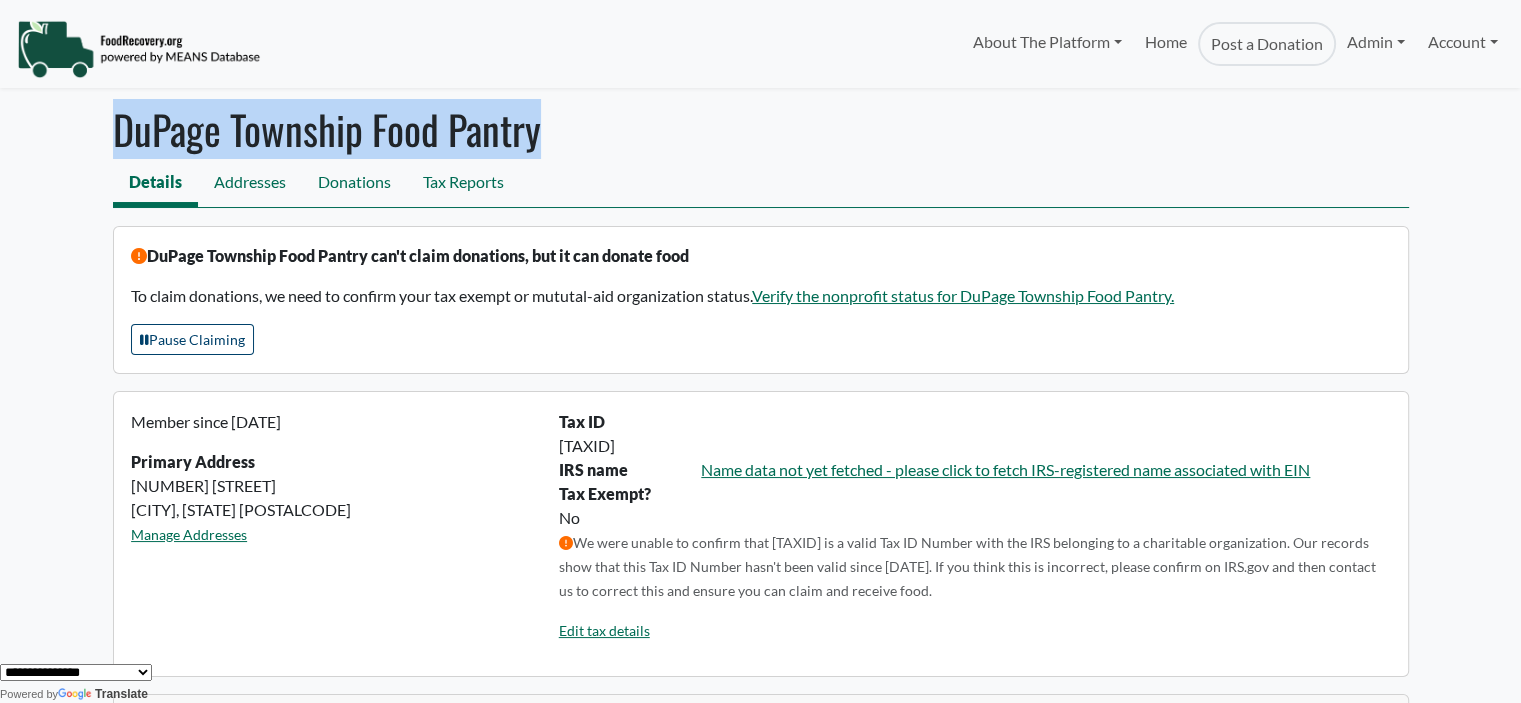 drag, startPoint x: 585, startPoint y: 135, endPoint x: 36, endPoint y: 136, distance: 549.0009 